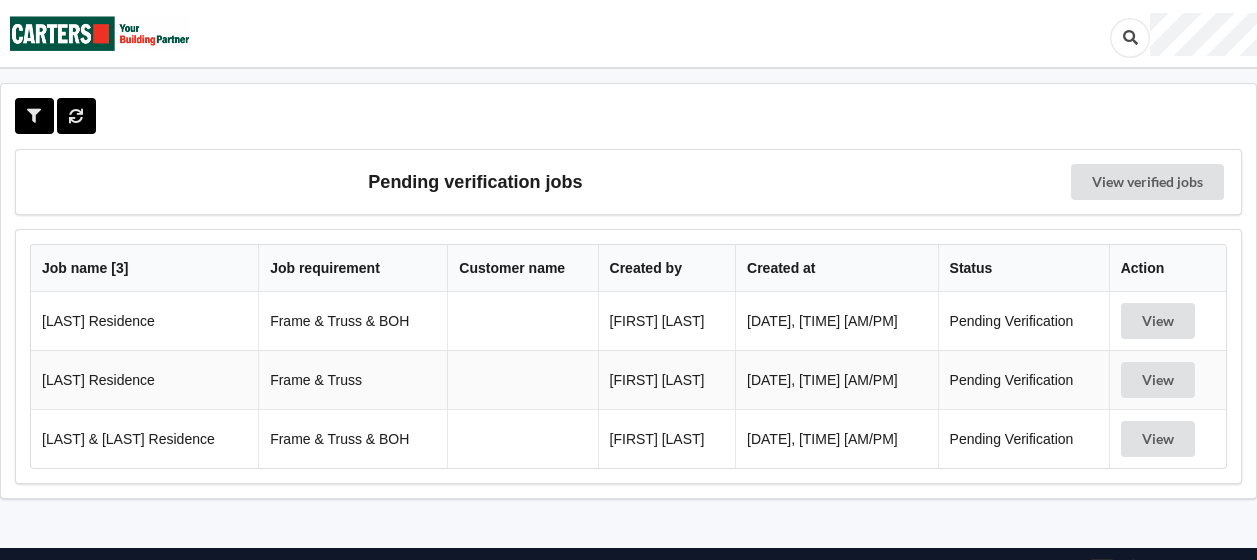 scroll, scrollTop: 0, scrollLeft: 0, axis: both 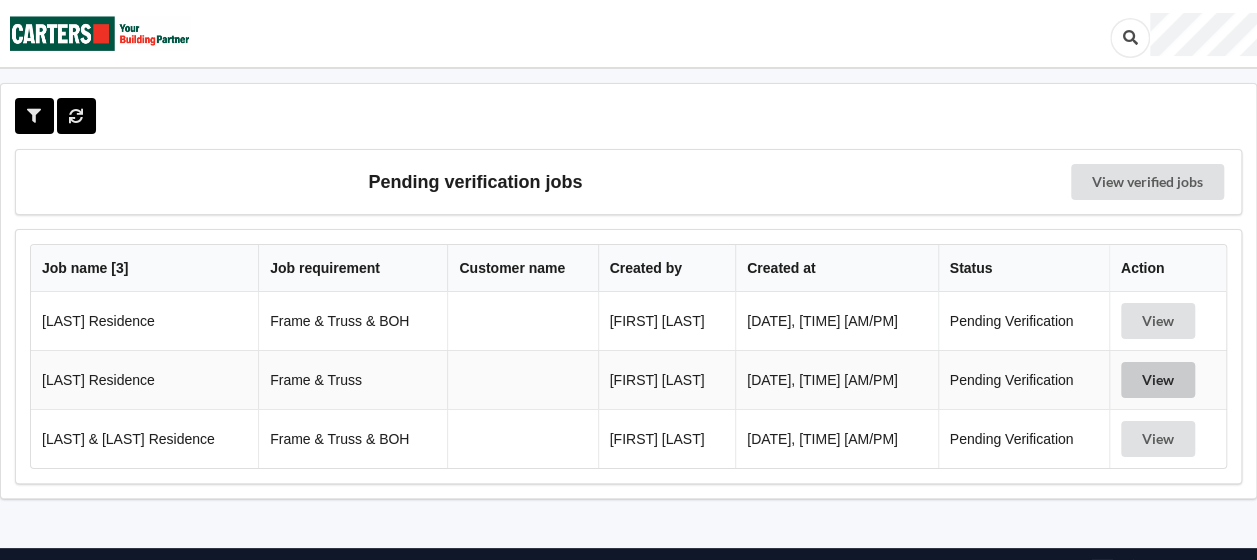 click on "View" at bounding box center [1158, 380] 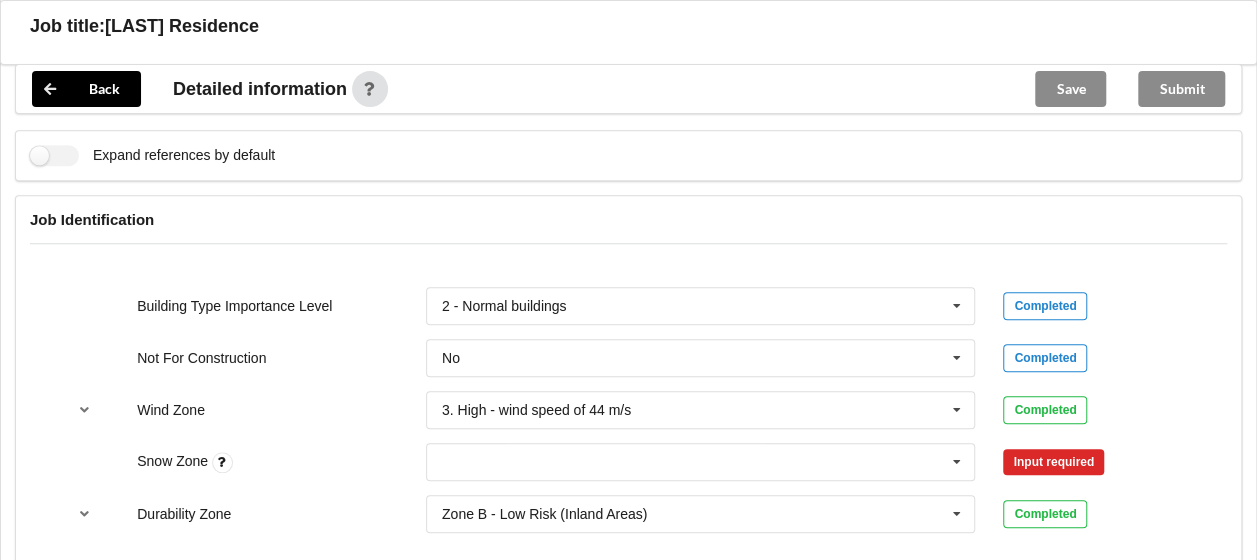 scroll, scrollTop: 812, scrollLeft: 0, axis: vertical 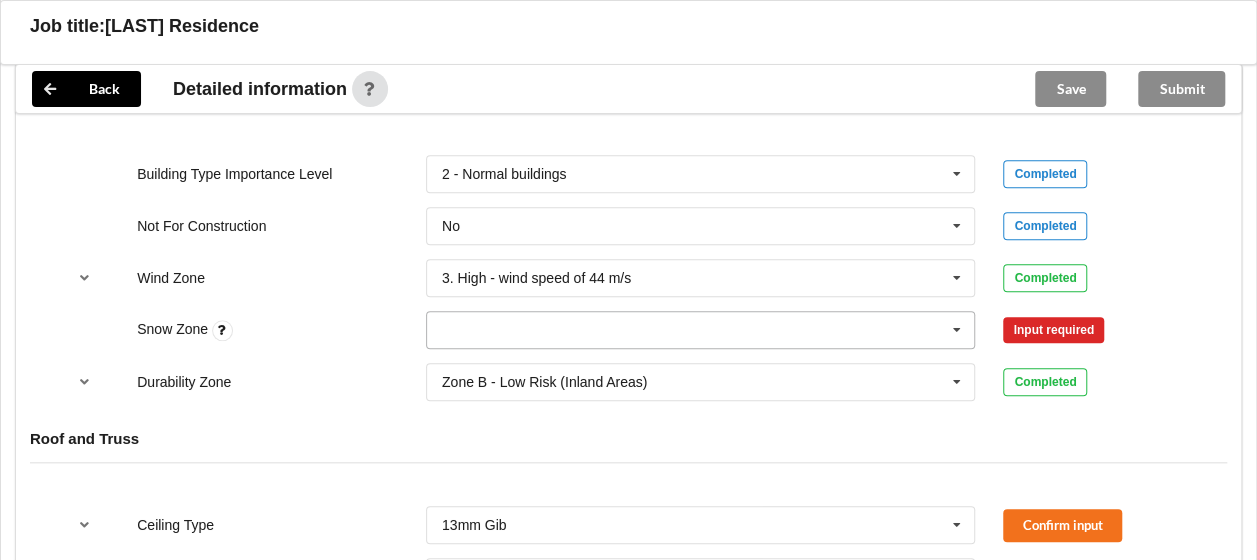 click at bounding box center [957, 330] 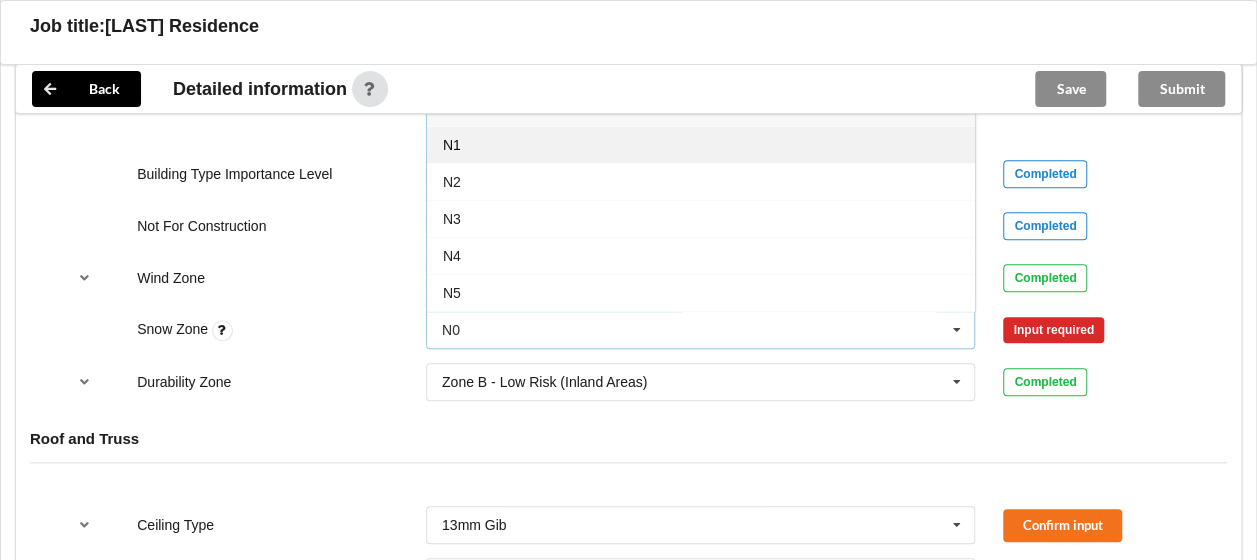 click on "N1" at bounding box center [701, 144] 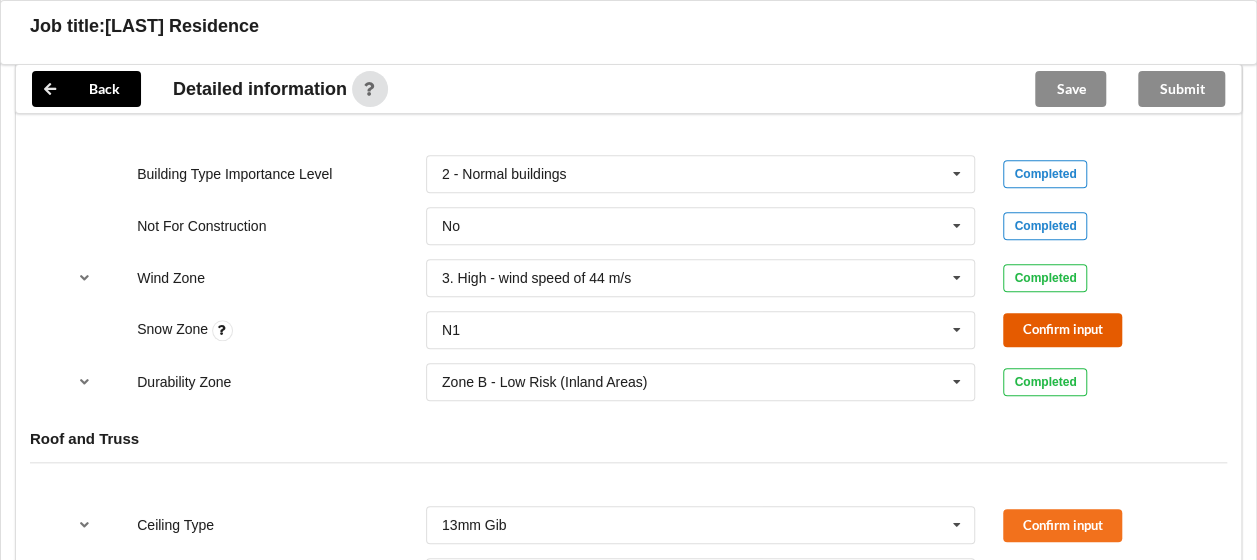 click on "Confirm input" at bounding box center [1062, 329] 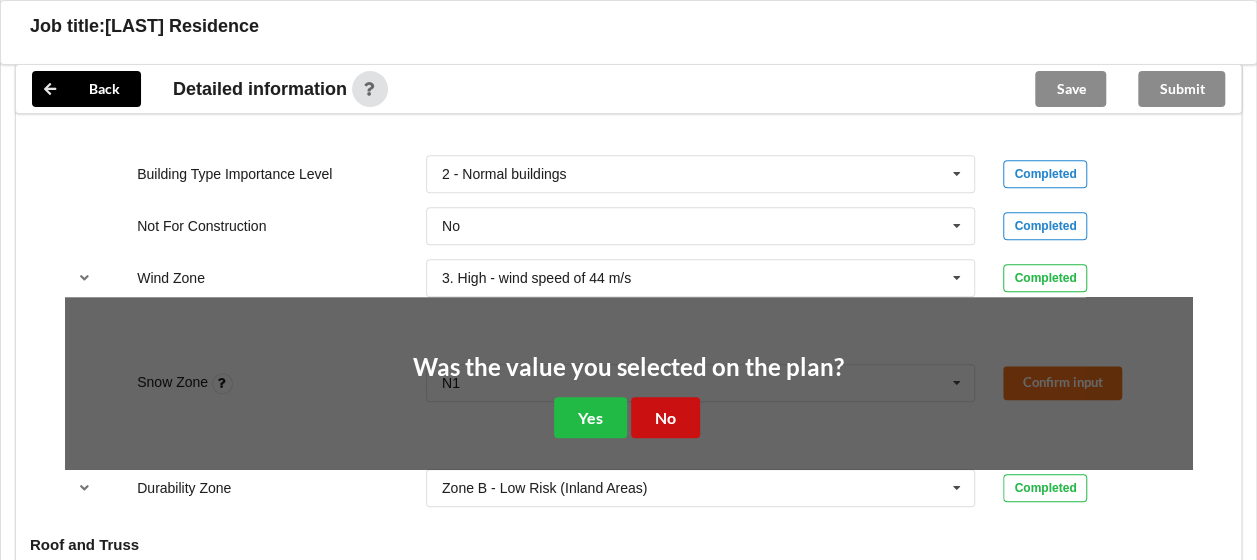 click on "No" at bounding box center (665, 417) 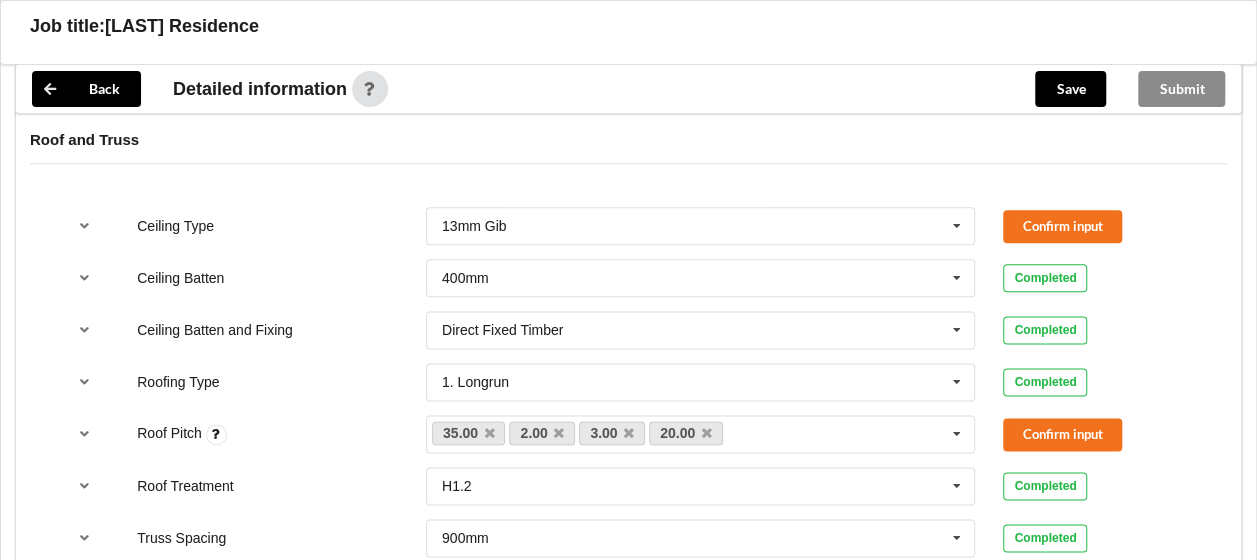 scroll, scrollTop: 1112, scrollLeft: 0, axis: vertical 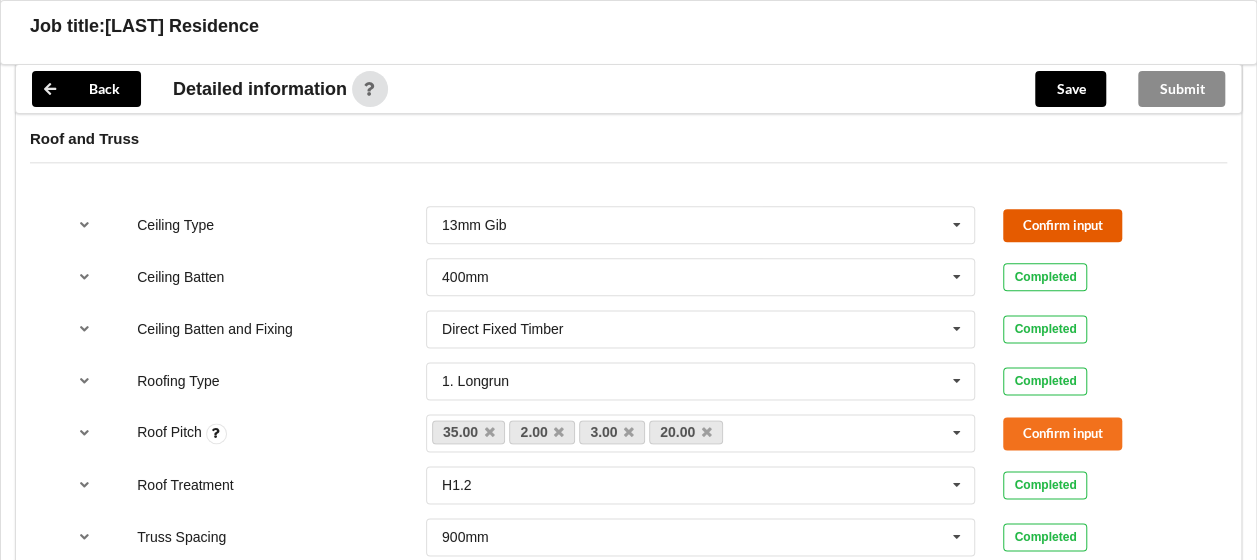 click on "Confirm input" at bounding box center [1062, 225] 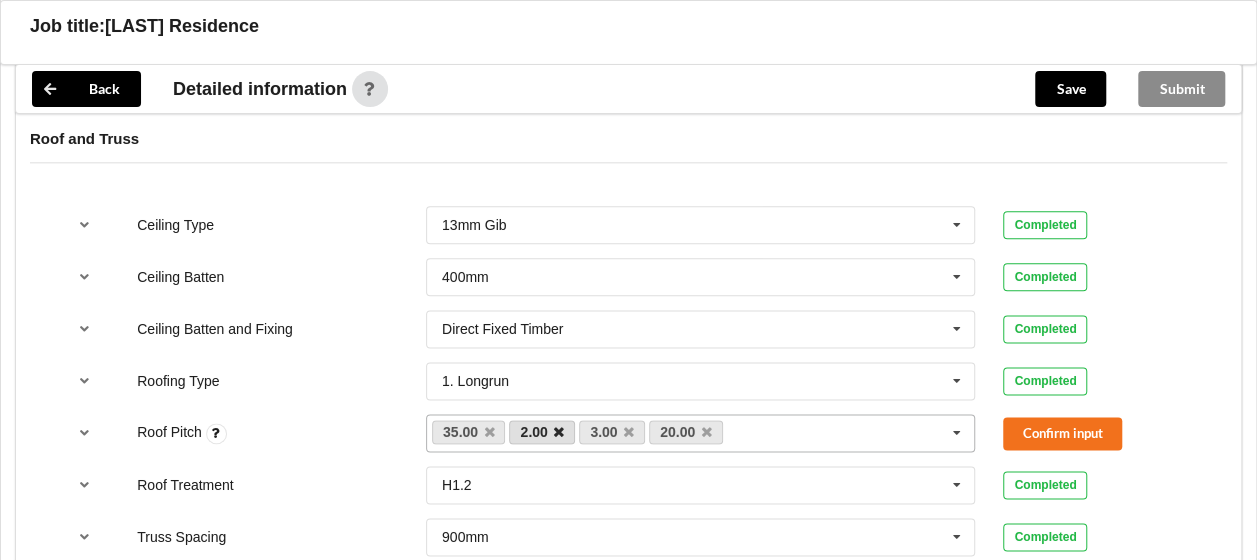 click at bounding box center [559, 432] 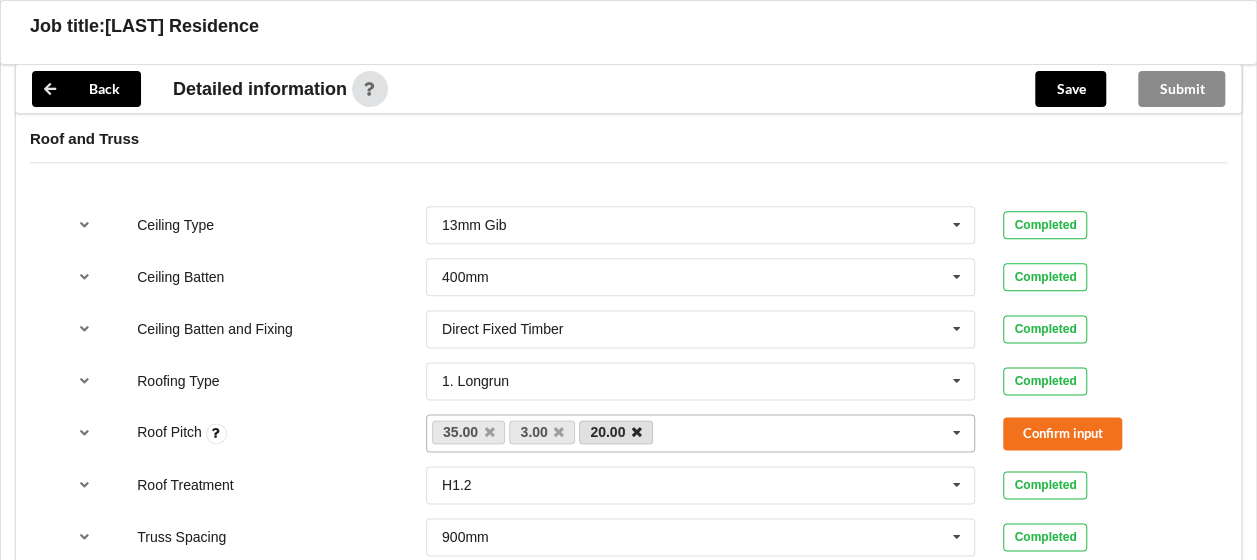 click at bounding box center (559, 432) 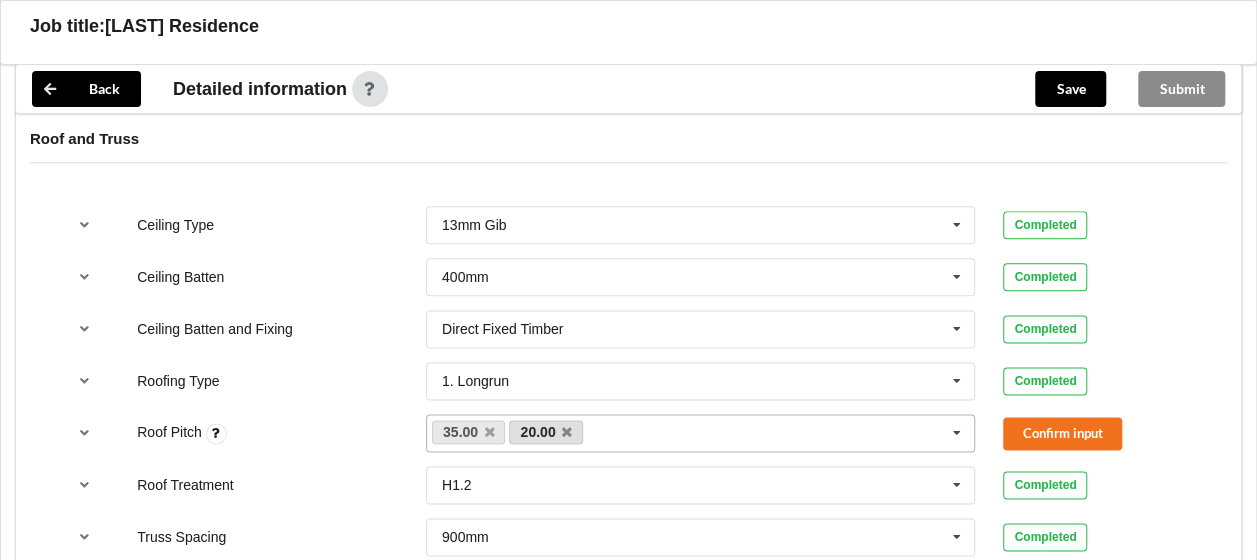 click on "20.00" at bounding box center [546, 432] 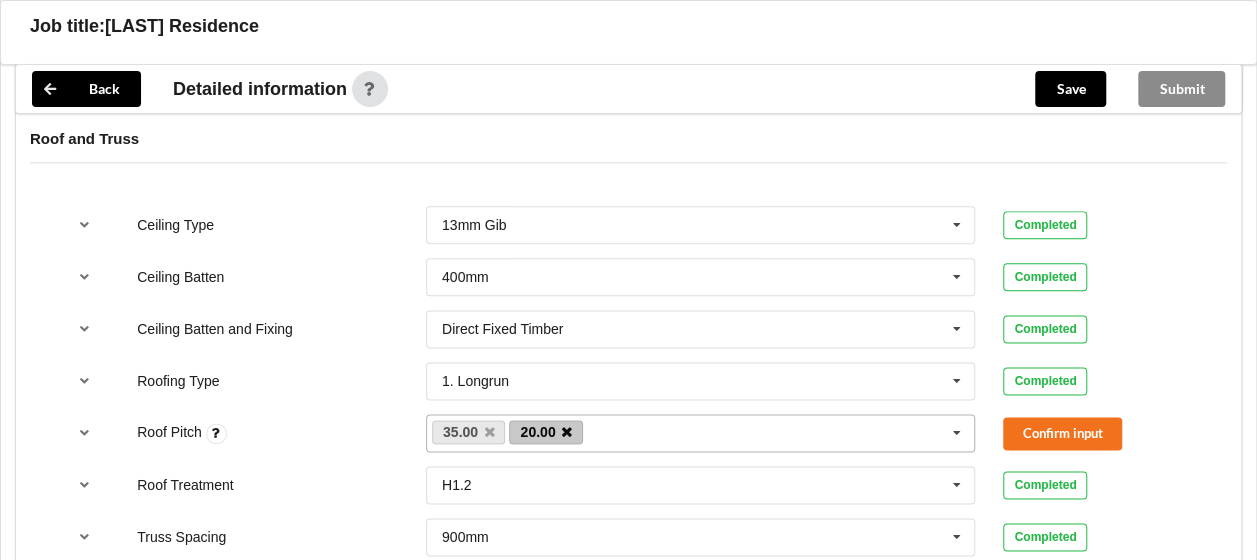 click at bounding box center (567, 432) 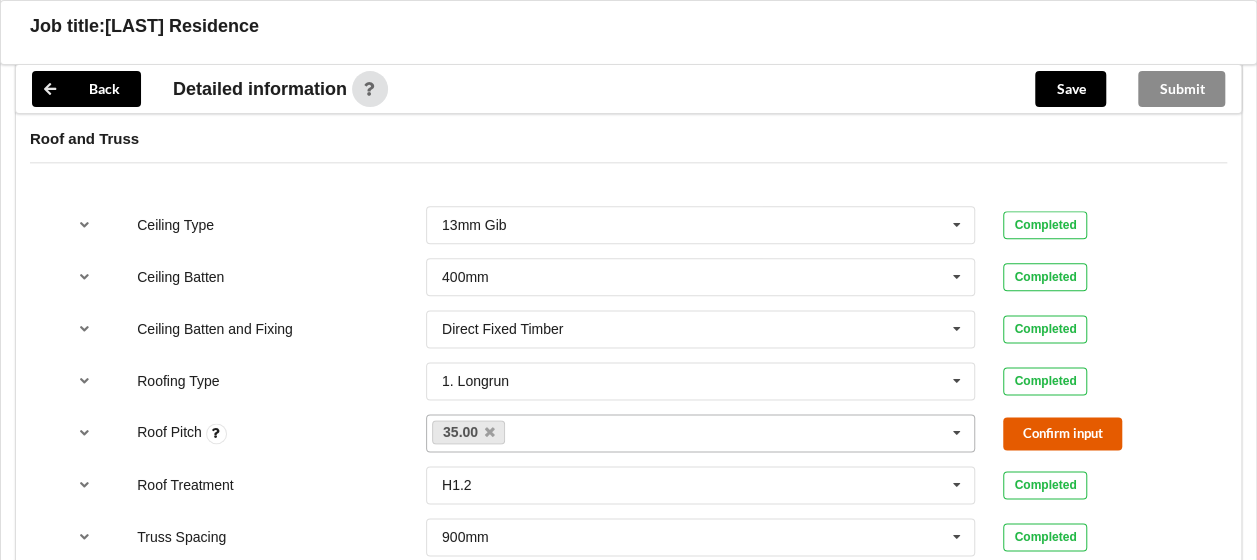 click on "Confirm input" at bounding box center (1062, 433) 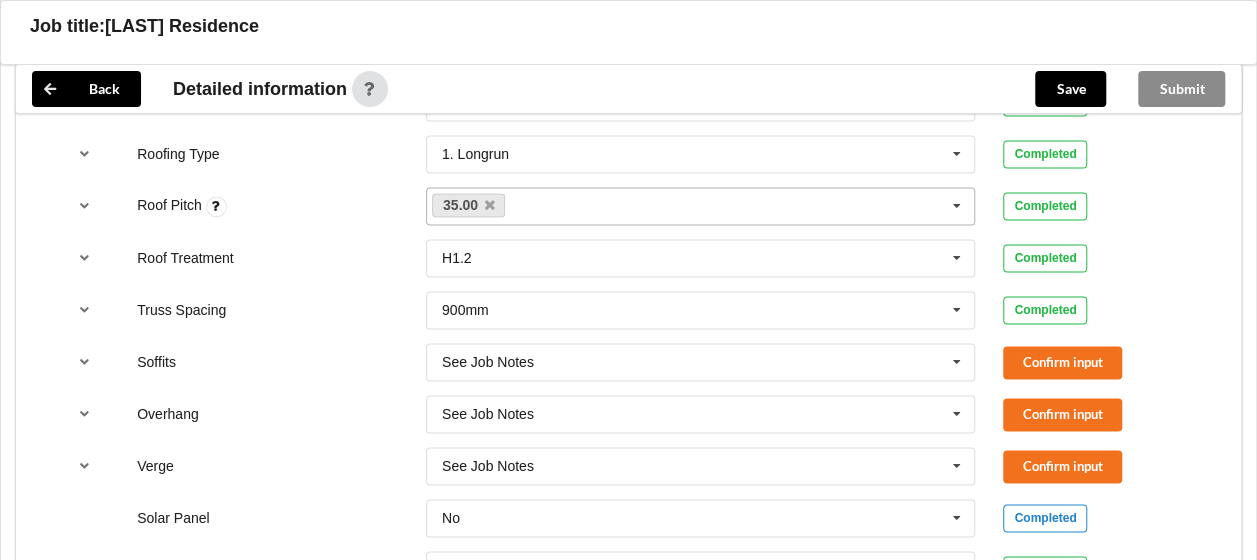 scroll, scrollTop: 1432, scrollLeft: 0, axis: vertical 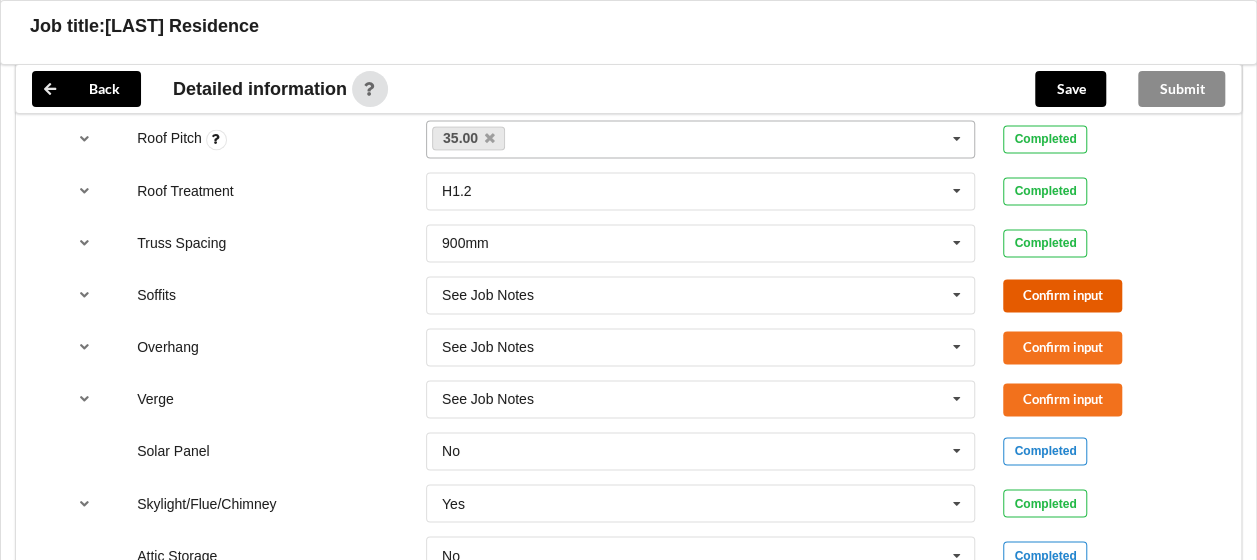 click on "Confirm input" at bounding box center [1062, 295] 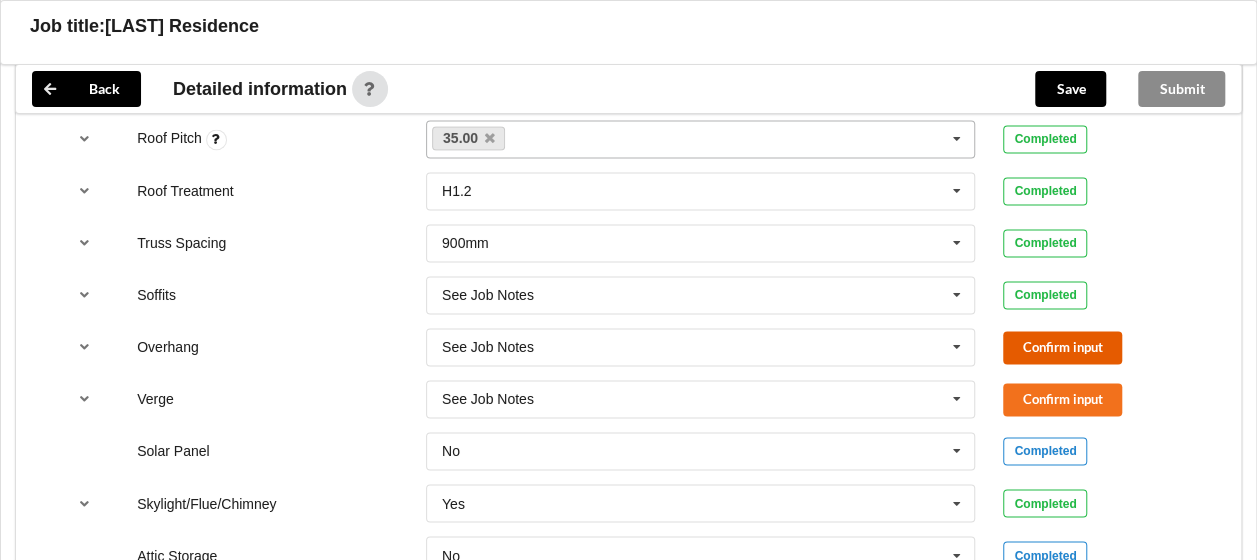 click on "Confirm input" at bounding box center (1062, 347) 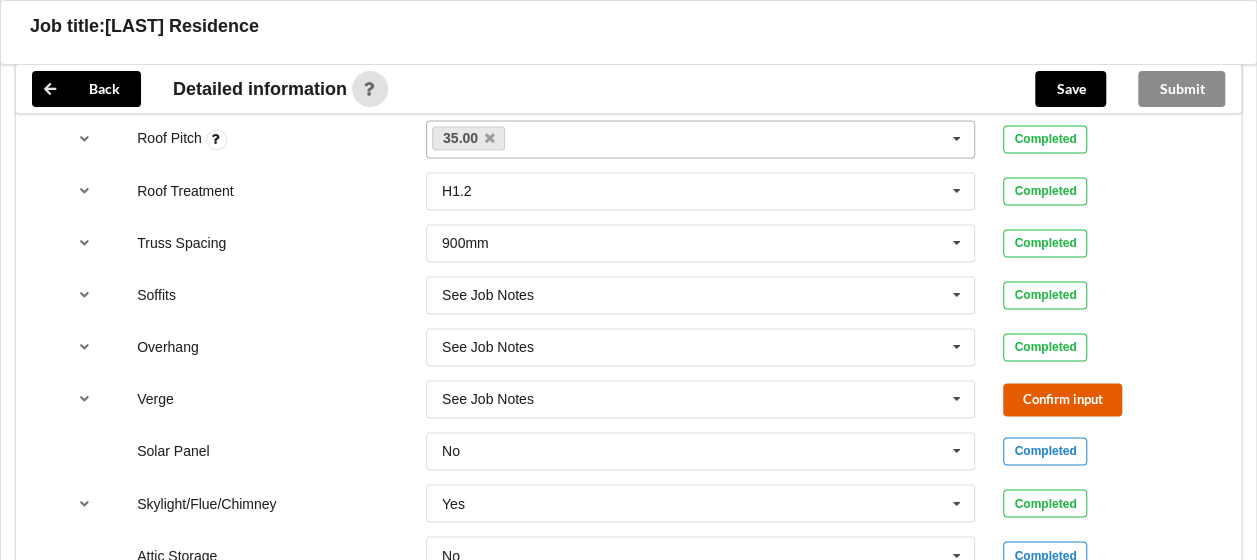 click on "Confirm input" at bounding box center (1062, 399) 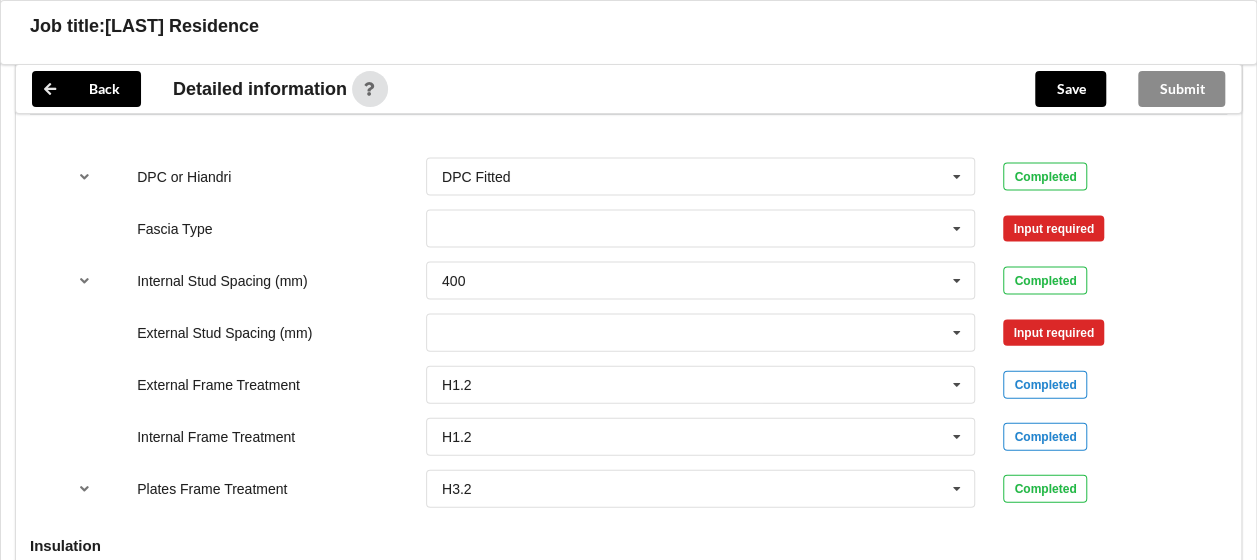 scroll, scrollTop: 2059, scrollLeft: 0, axis: vertical 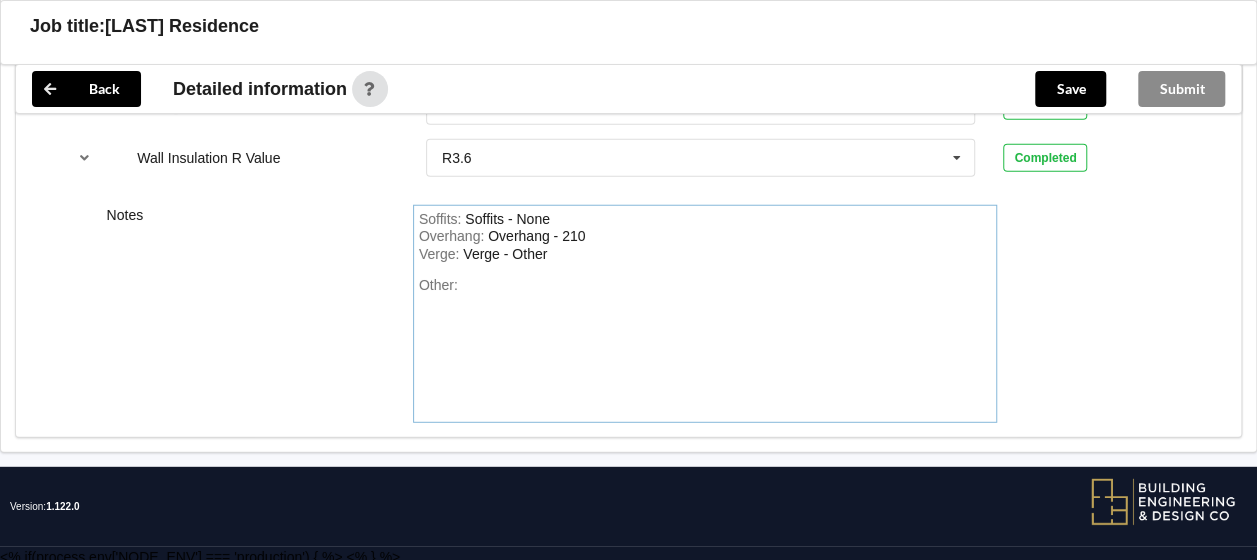 click on "Other:" at bounding box center (705, 347) 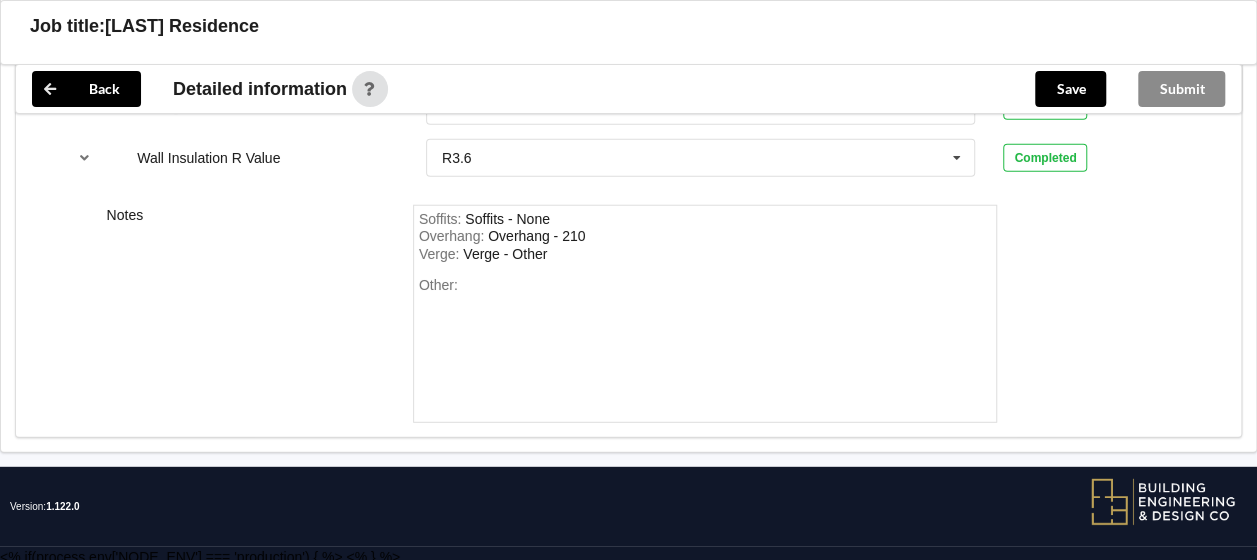 drag, startPoint x: 473, startPoint y: 280, endPoint x: 915, endPoint y: 282, distance: 442.00452 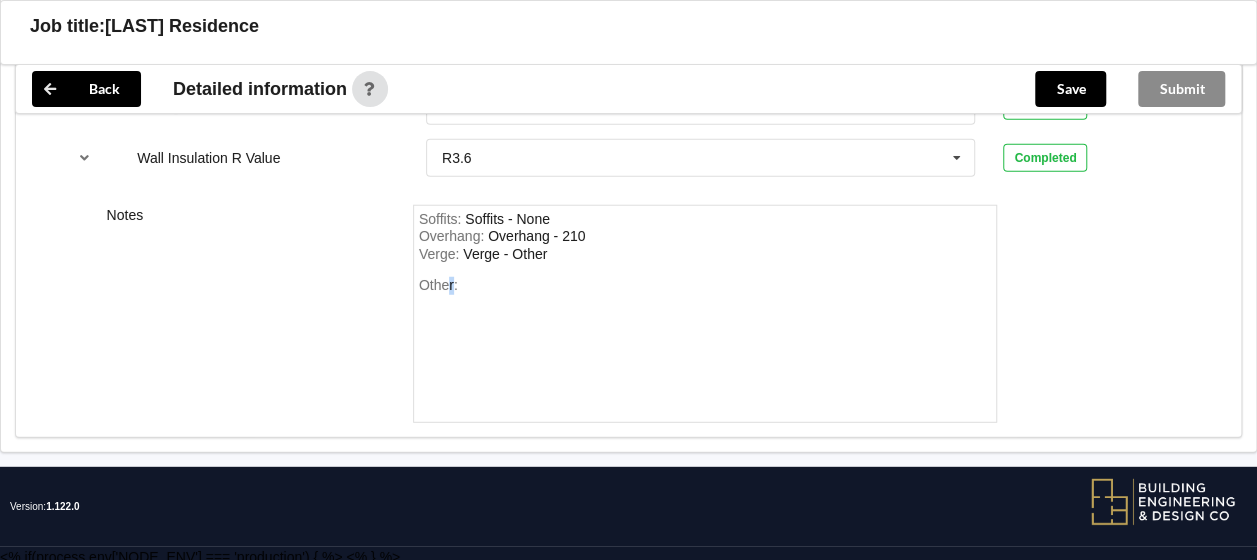 drag, startPoint x: 477, startPoint y: 284, endPoint x: 452, endPoint y: 318, distance: 42.201897 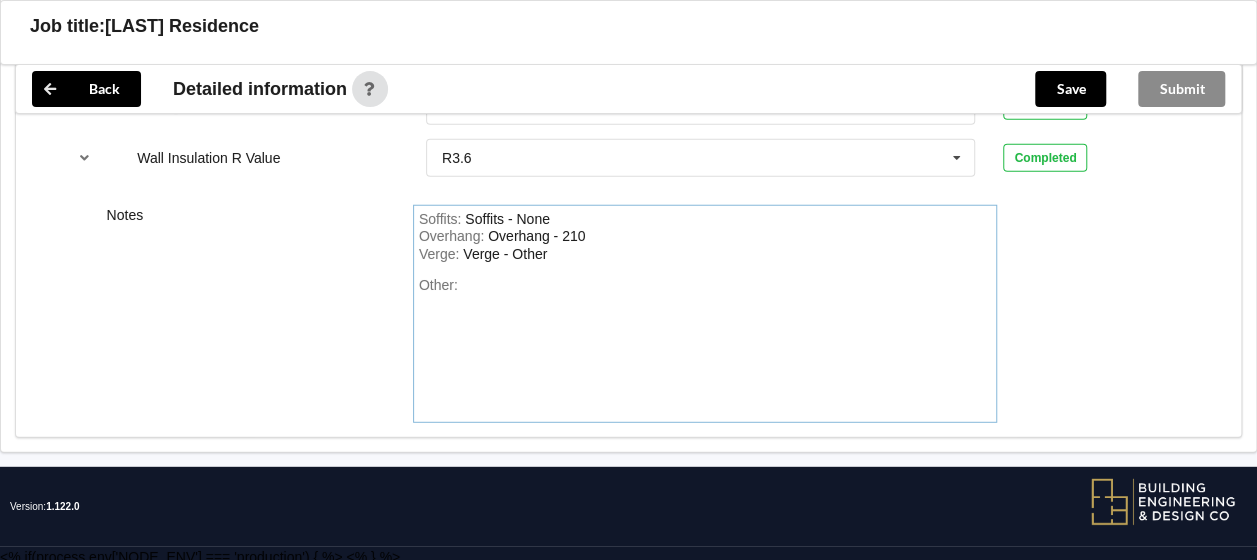 click on "Other:" at bounding box center (705, 347) 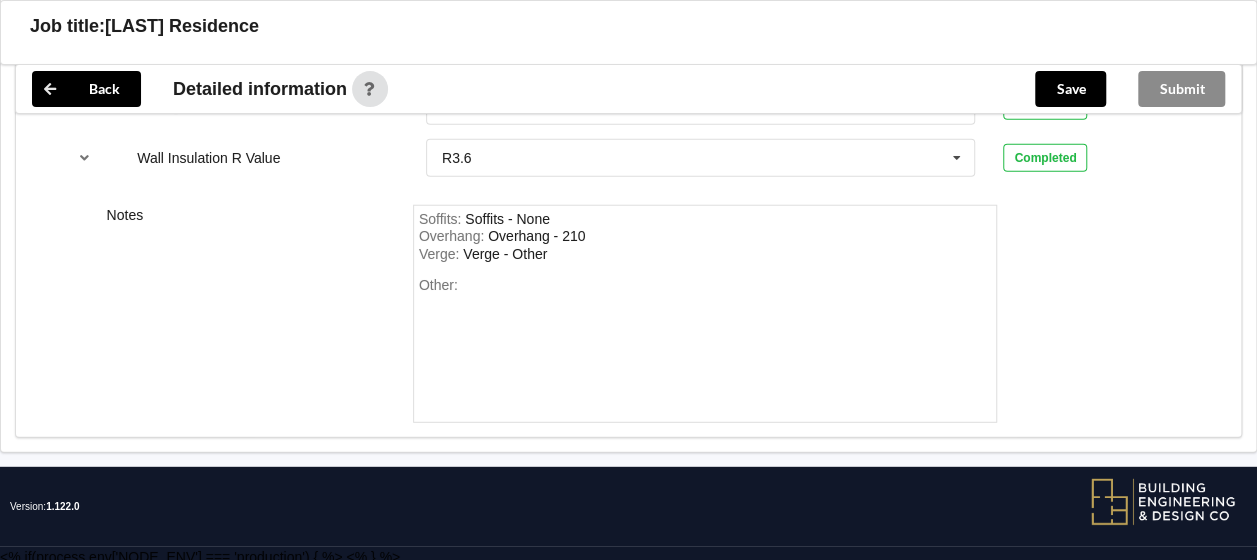 drag, startPoint x: 443, startPoint y: 300, endPoint x: 916, endPoint y: 297, distance: 473.00952 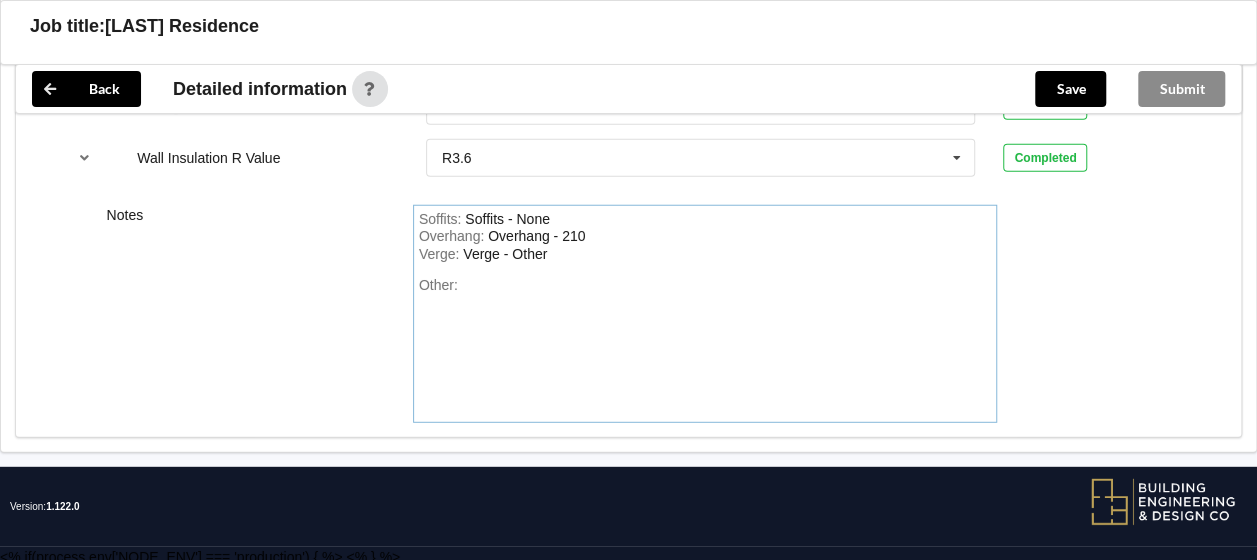 drag, startPoint x: 532, startPoint y: 325, endPoint x: 1100, endPoint y: 283, distance: 569.5507 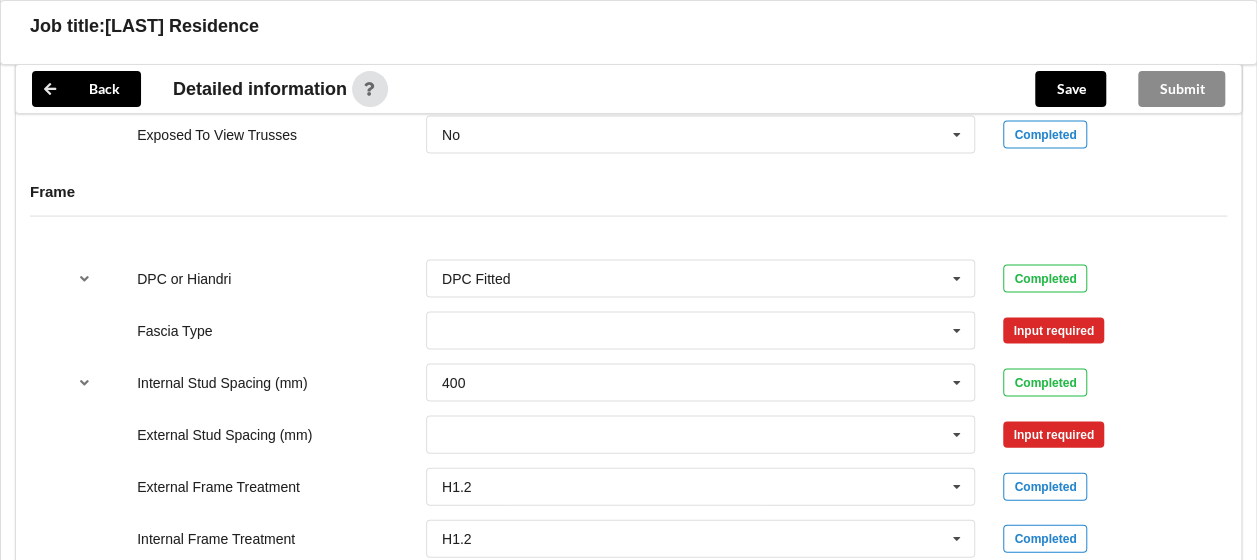 scroll, scrollTop: 1963, scrollLeft: 0, axis: vertical 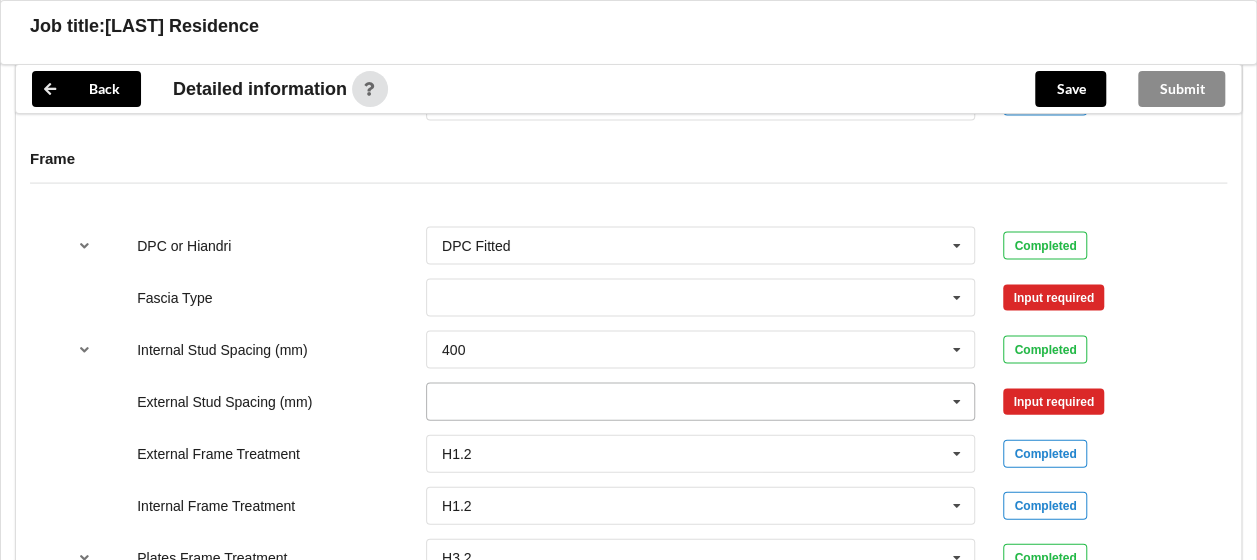 click at bounding box center [957, 402] 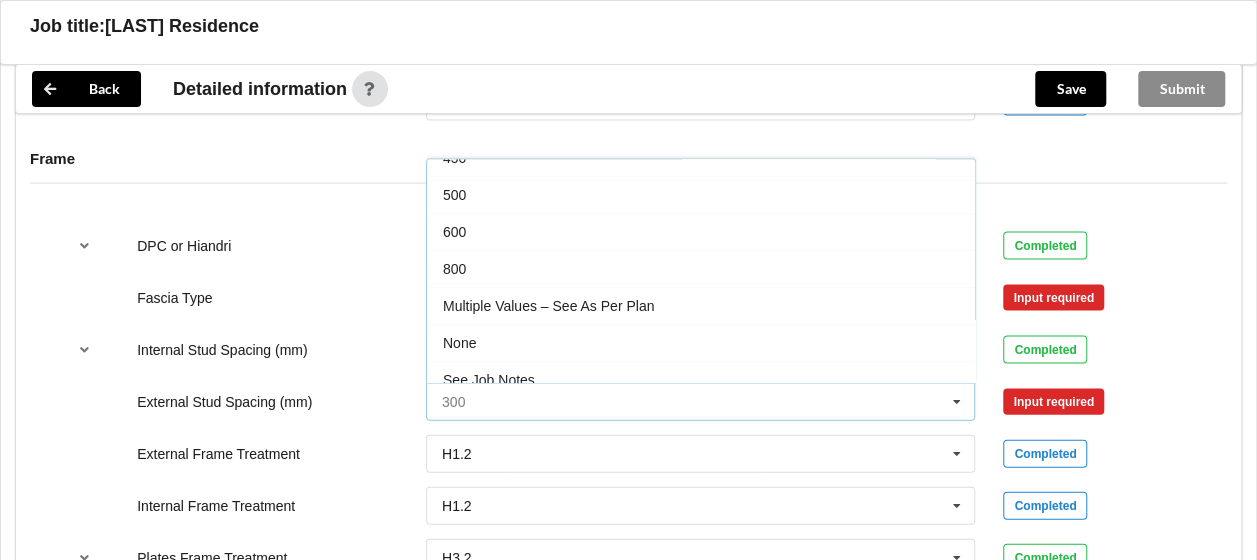 scroll, scrollTop: 106, scrollLeft: 0, axis: vertical 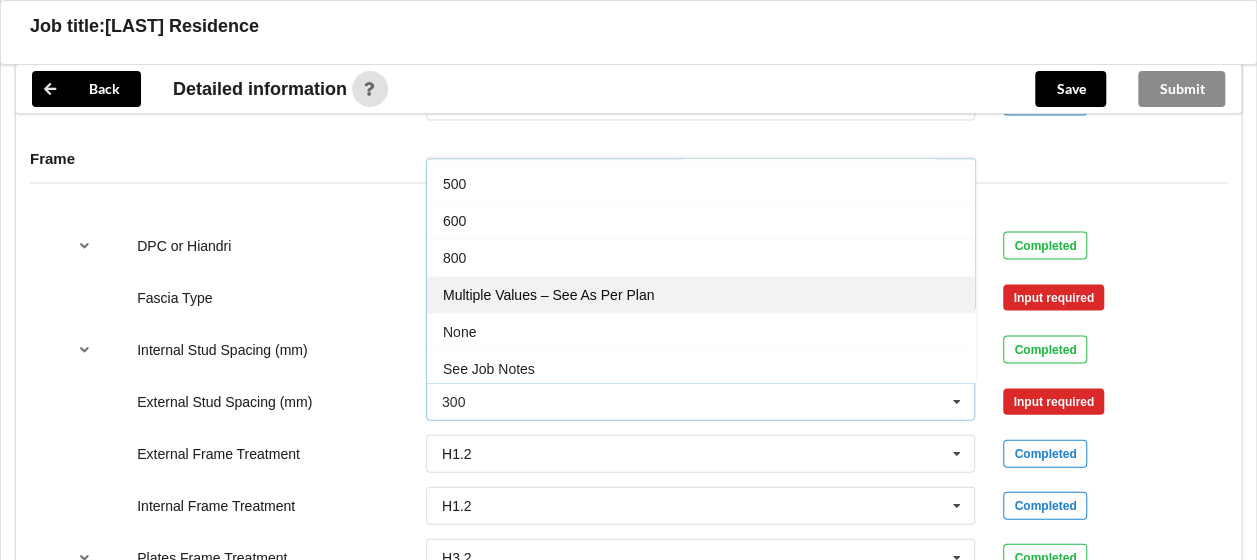 click on "Multiple Values – See As Per Plan" at bounding box center [548, 295] 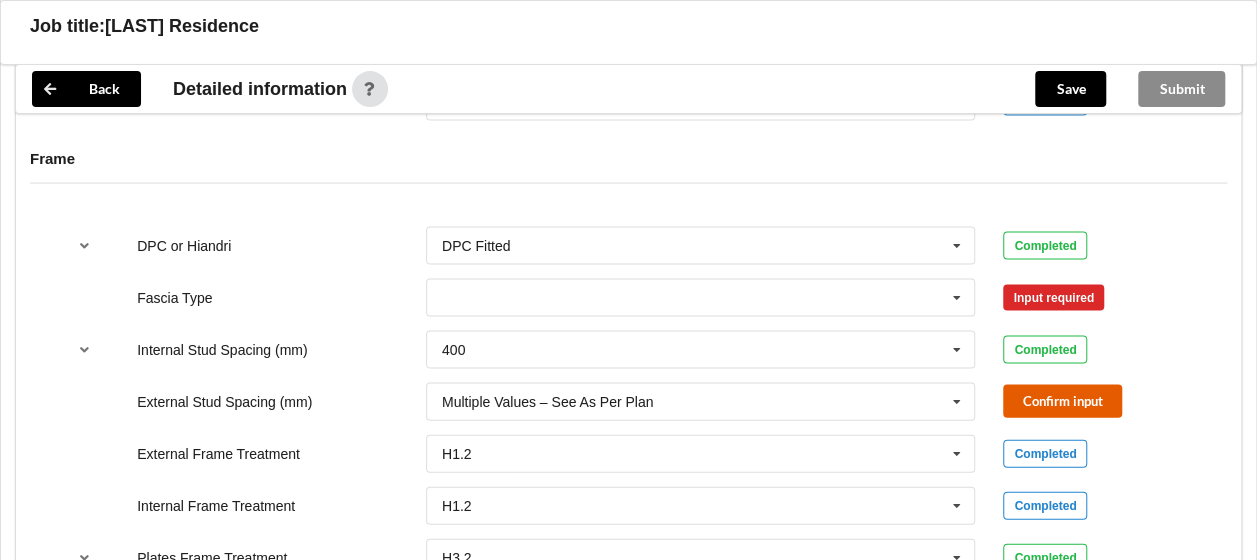 click on "Confirm input" at bounding box center (1062, 401) 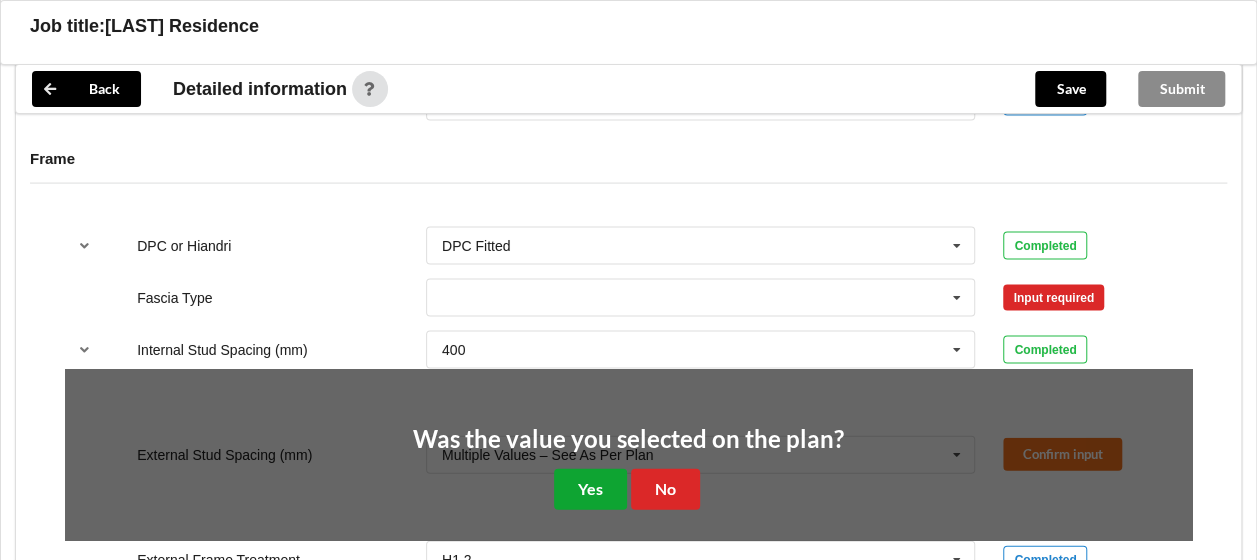click on "Yes" at bounding box center [590, 489] 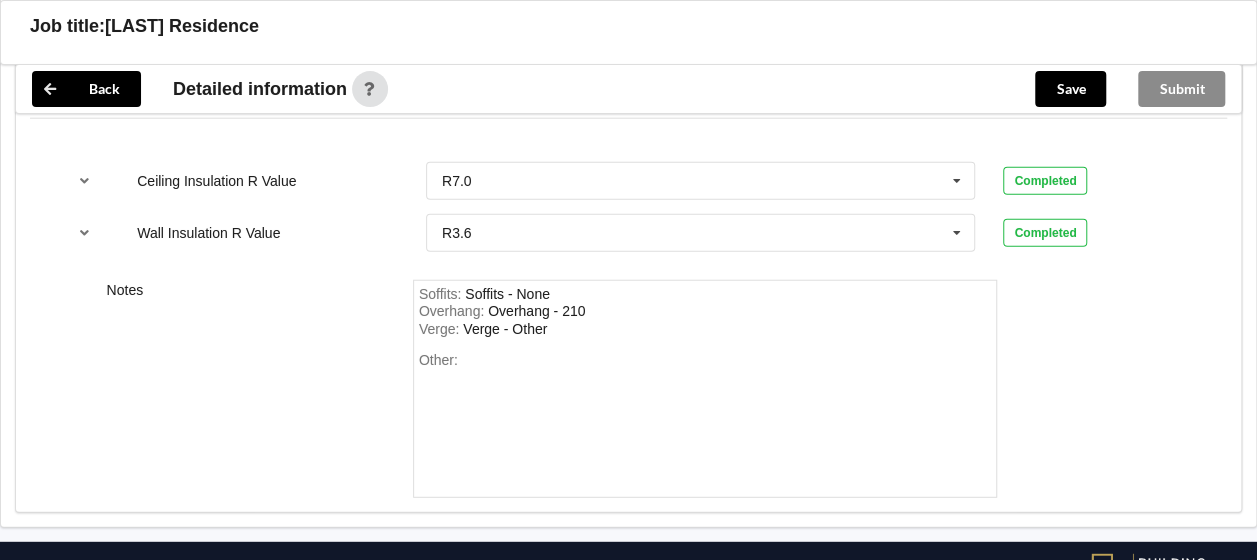 scroll, scrollTop: 2558, scrollLeft: 0, axis: vertical 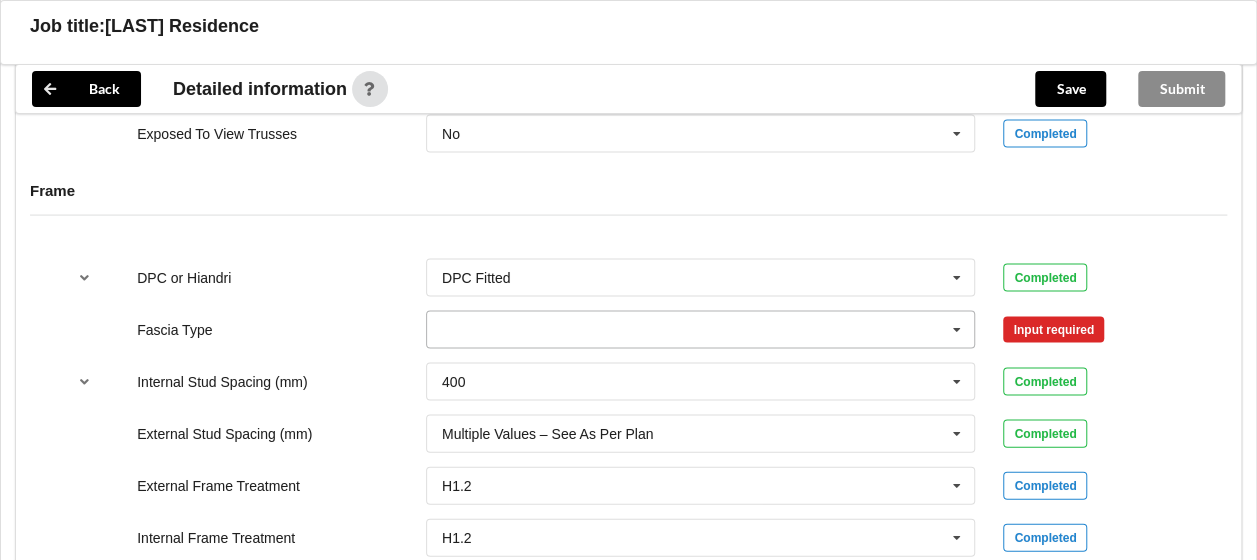 click at bounding box center [957, 330] 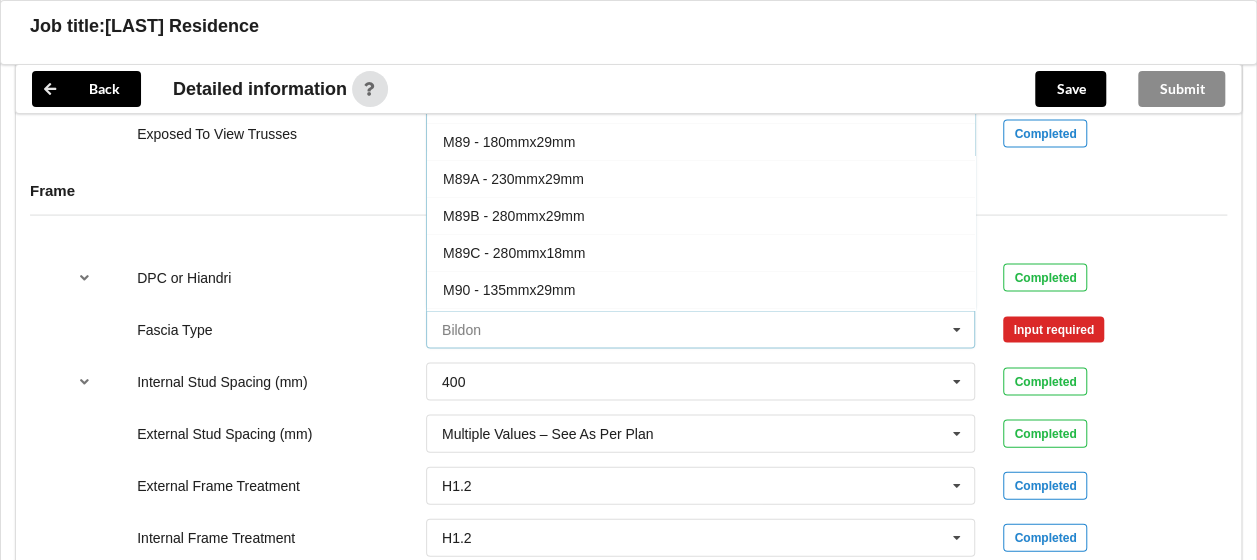 scroll, scrollTop: 194, scrollLeft: 0, axis: vertical 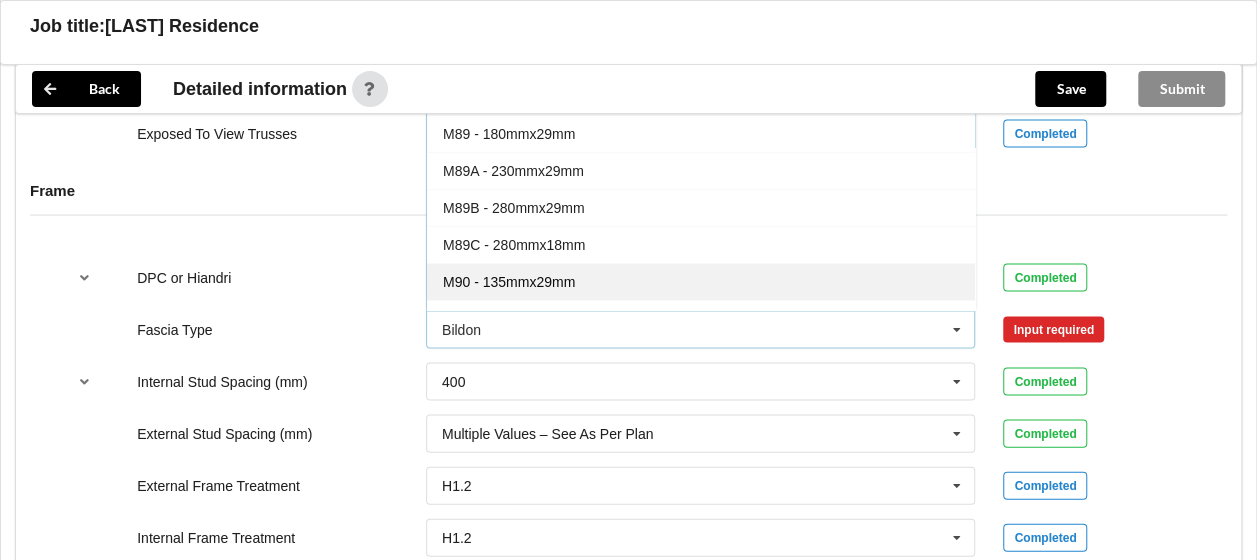 click on "M90 - 135mmx29mm" at bounding box center (509, 283) 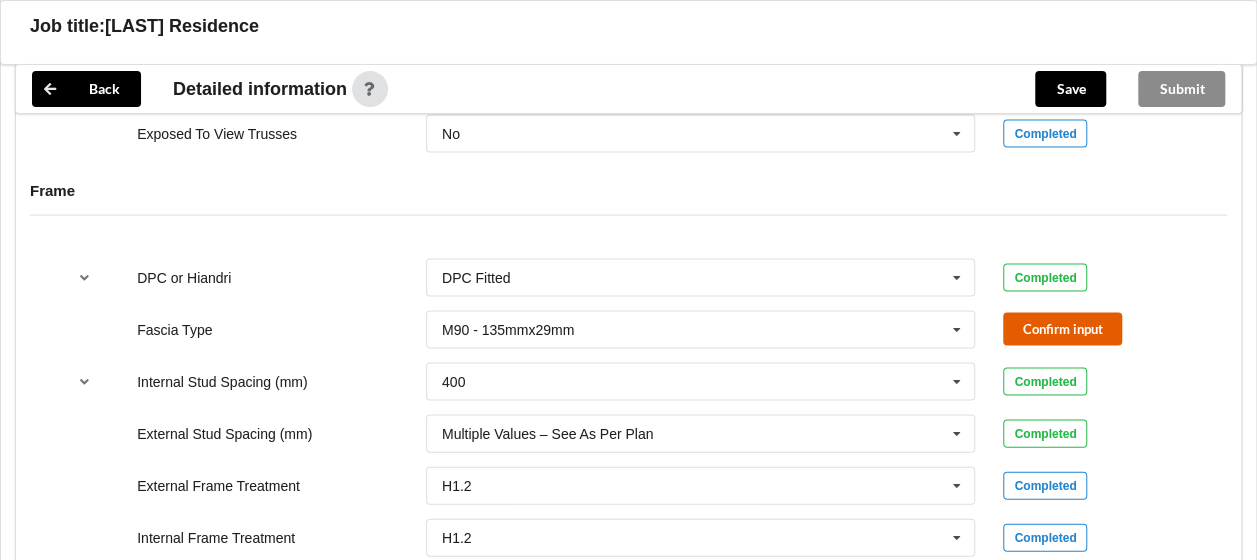 click on "Confirm input" at bounding box center [1062, 329] 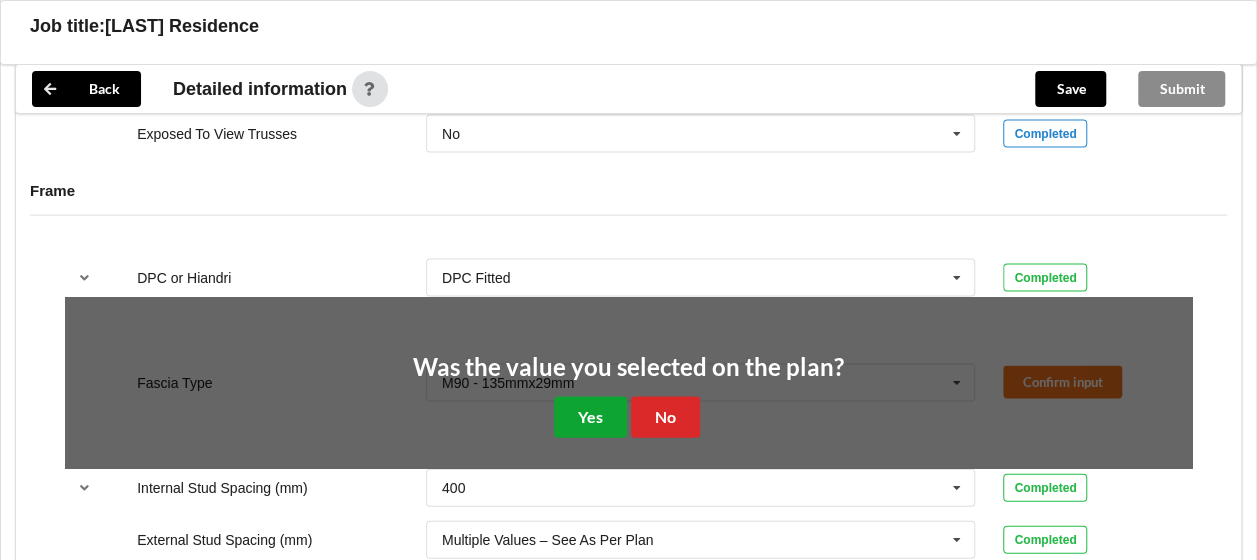 click on "Yes" at bounding box center [590, 417] 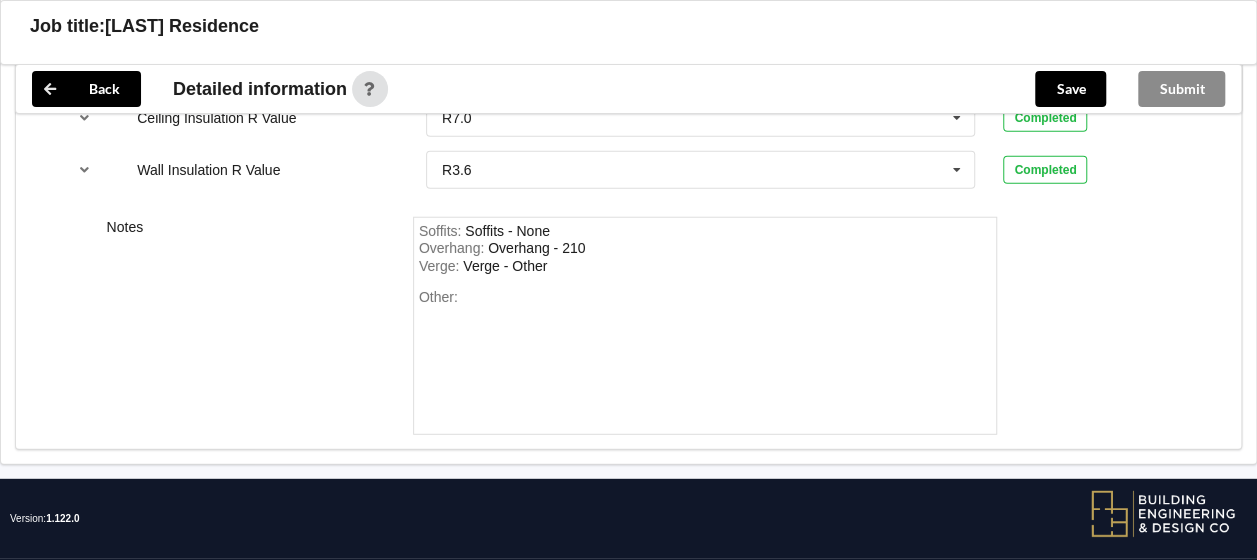 scroll, scrollTop: 2558, scrollLeft: 0, axis: vertical 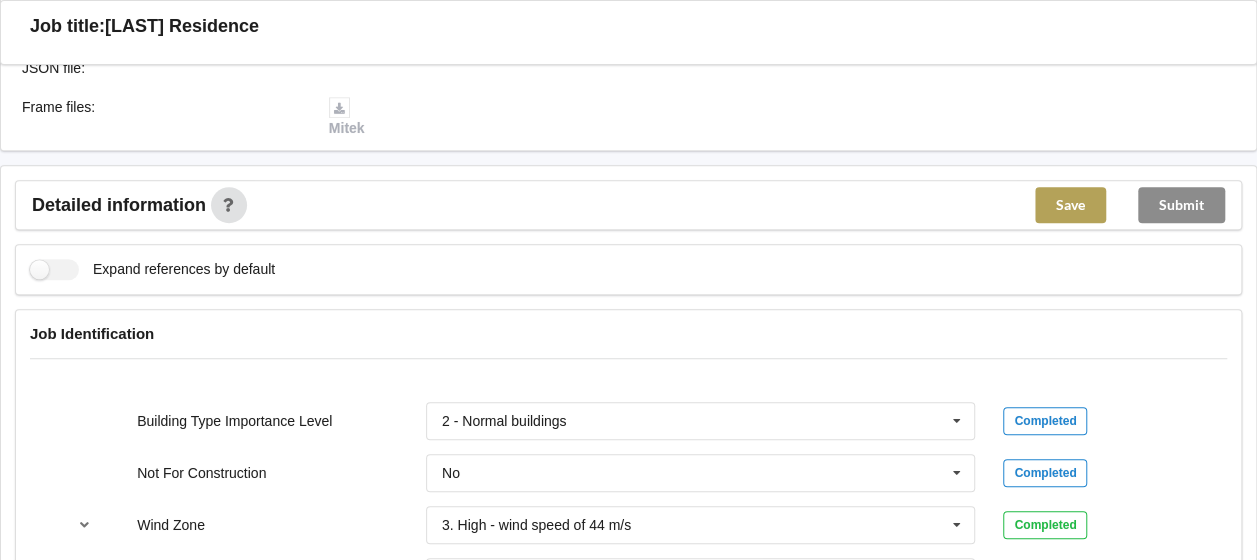click on "Save" at bounding box center [1070, 205] 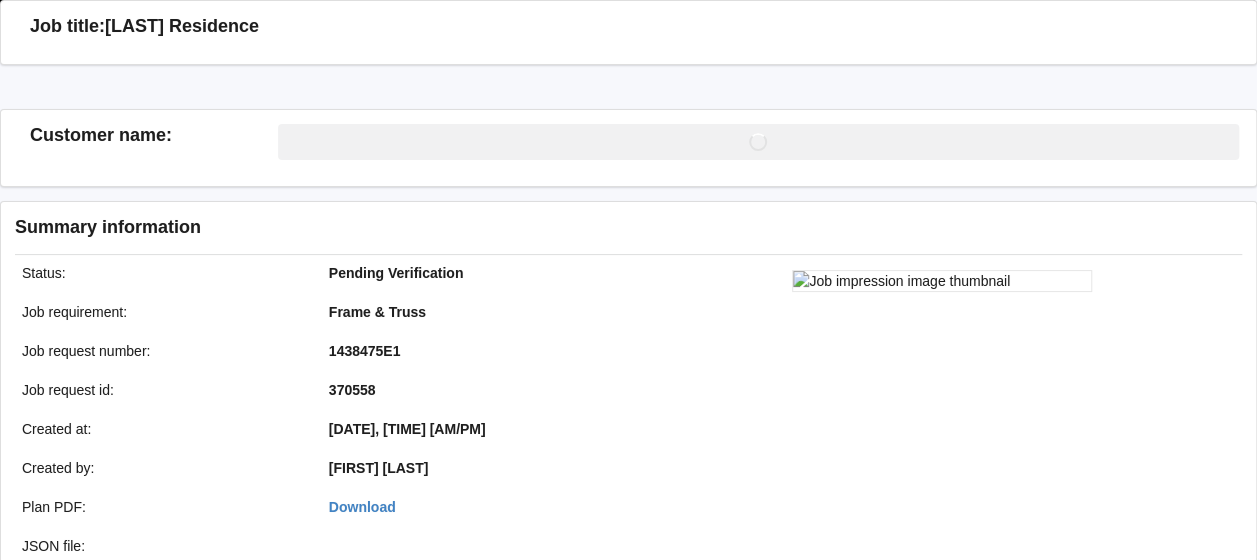 scroll, scrollTop: 566, scrollLeft: 0, axis: vertical 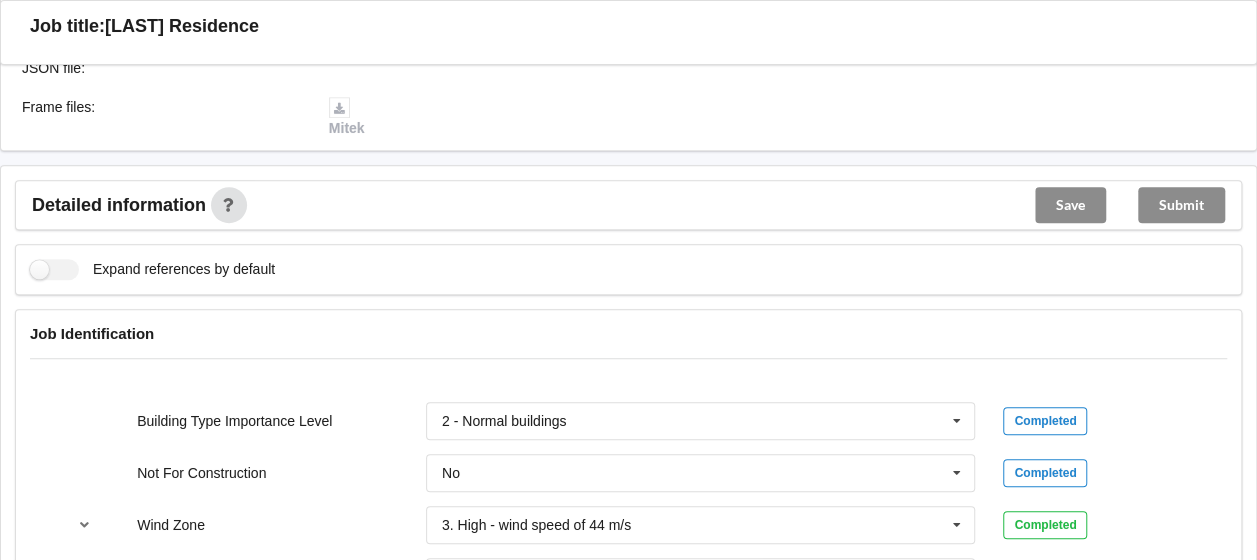 click on "Submit" at bounding box center (1181, 205) 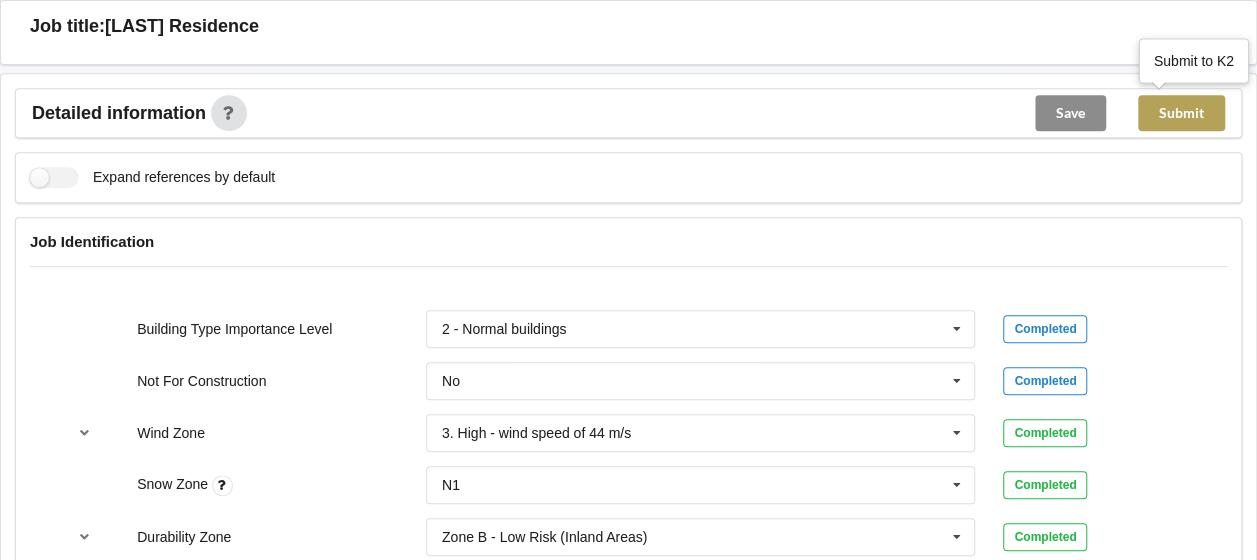 click on "Submit" at bounding box center (1181, 113) 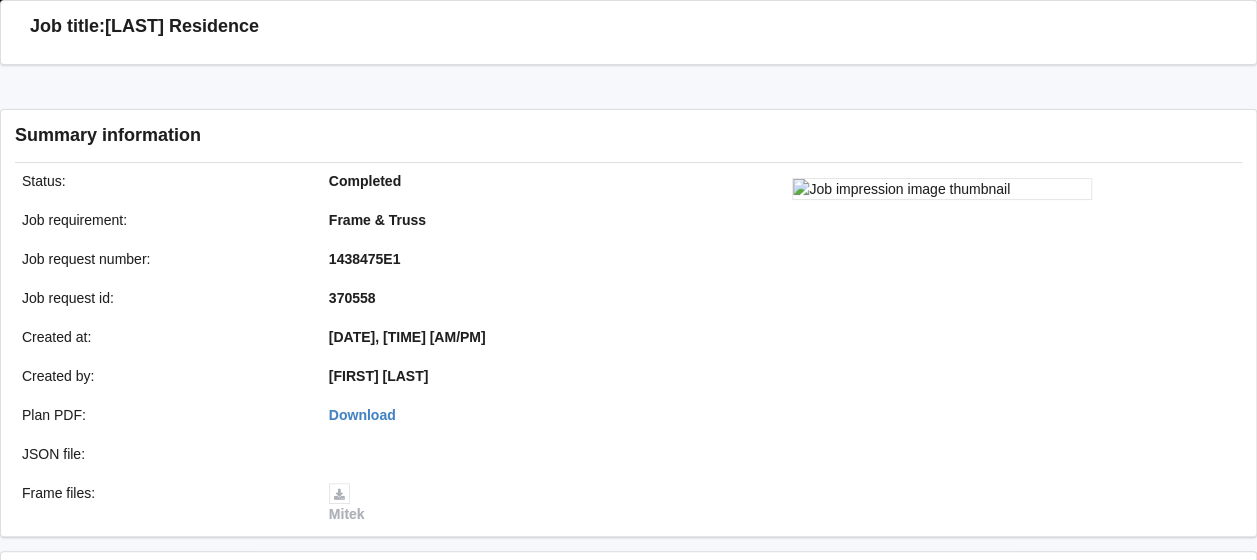 scroll, scrollTop: 566, scrollLeft: 0, axis: vertical 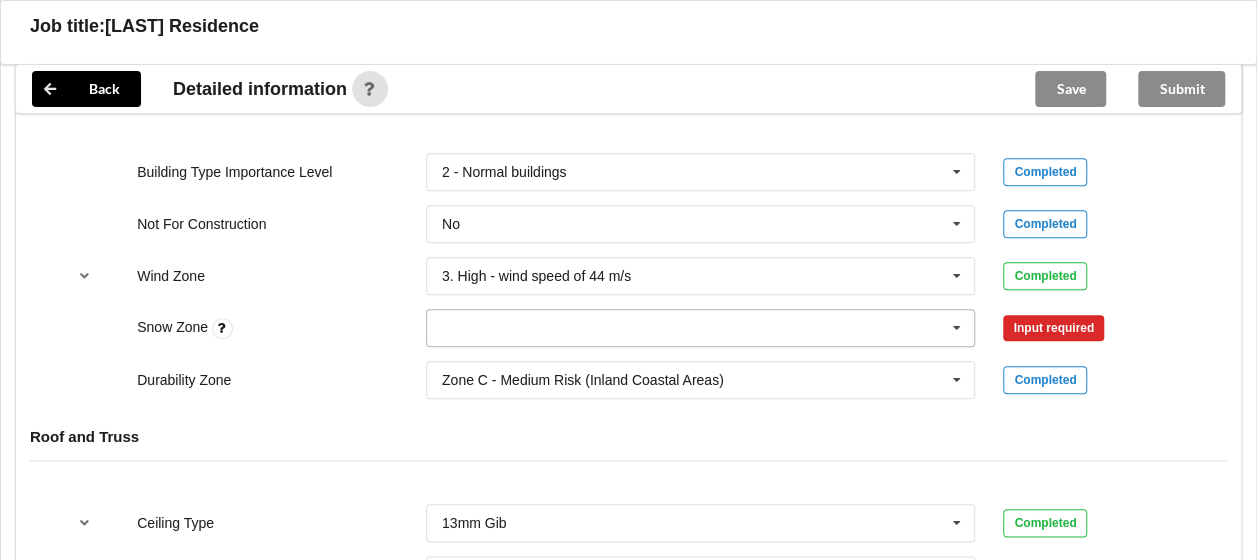 click at bounding box center [957, 328] 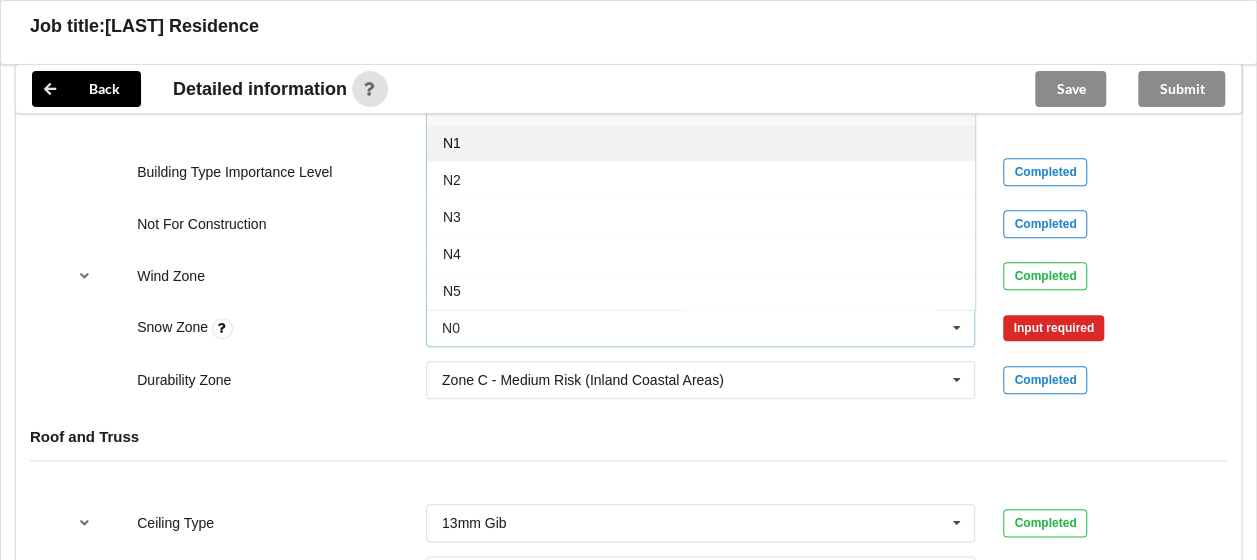click on "N1" at bounding box center (701, 142) 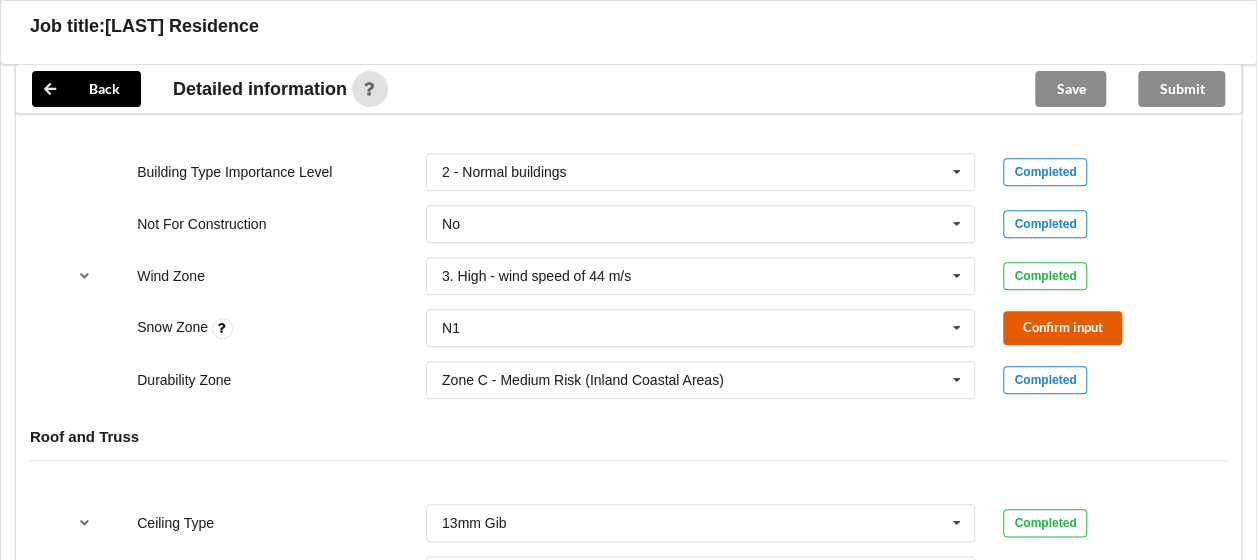 click on "Confirm input" at bounding box center (1062, 327) 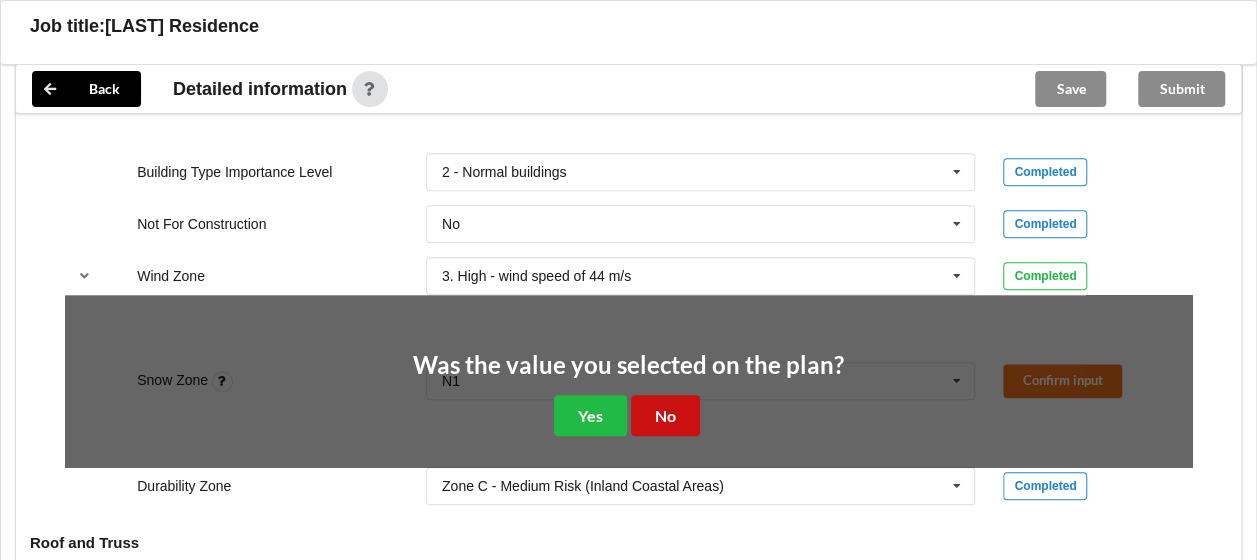 click on "No" at bounding box center (665, 415) 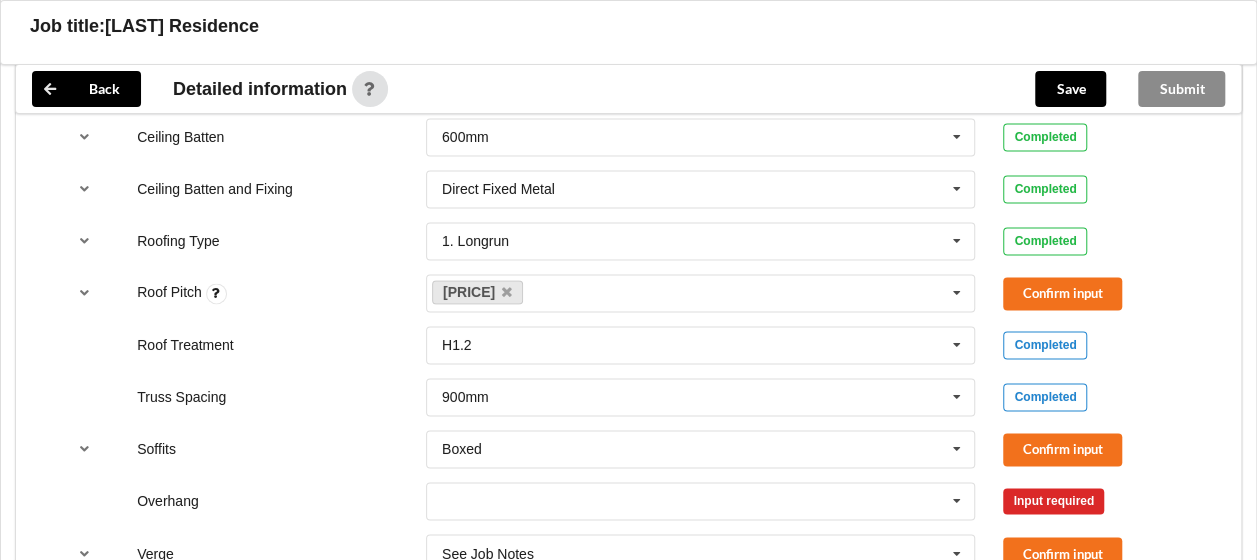 scroll, scrollTop: 1348, scrollLeft: 0, axis: vertical 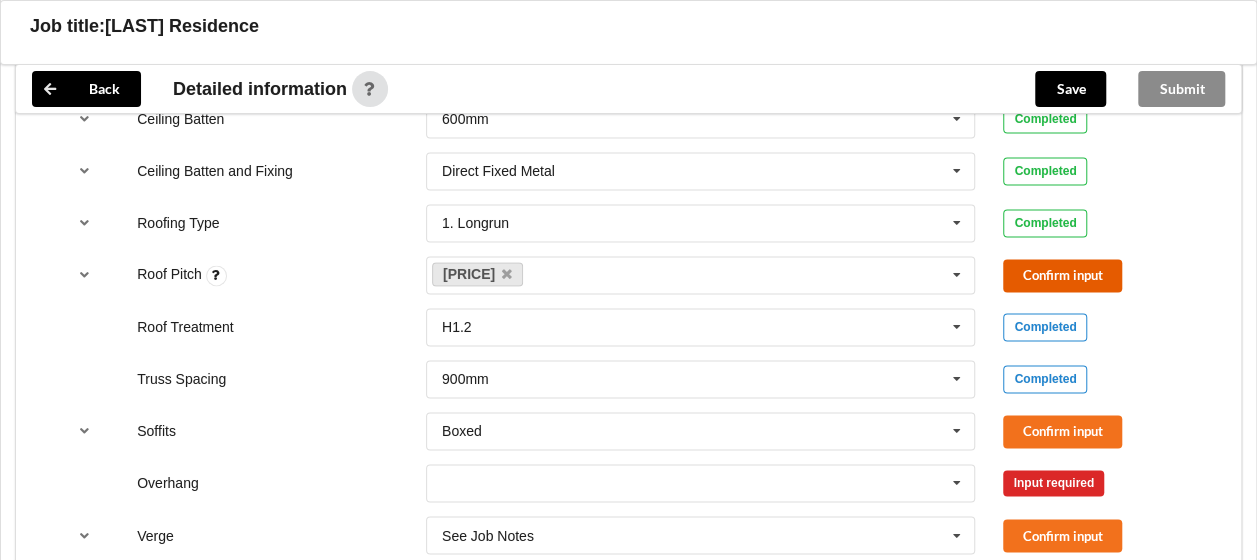 click on "Confirm input" at bounding box center [1062, 275] 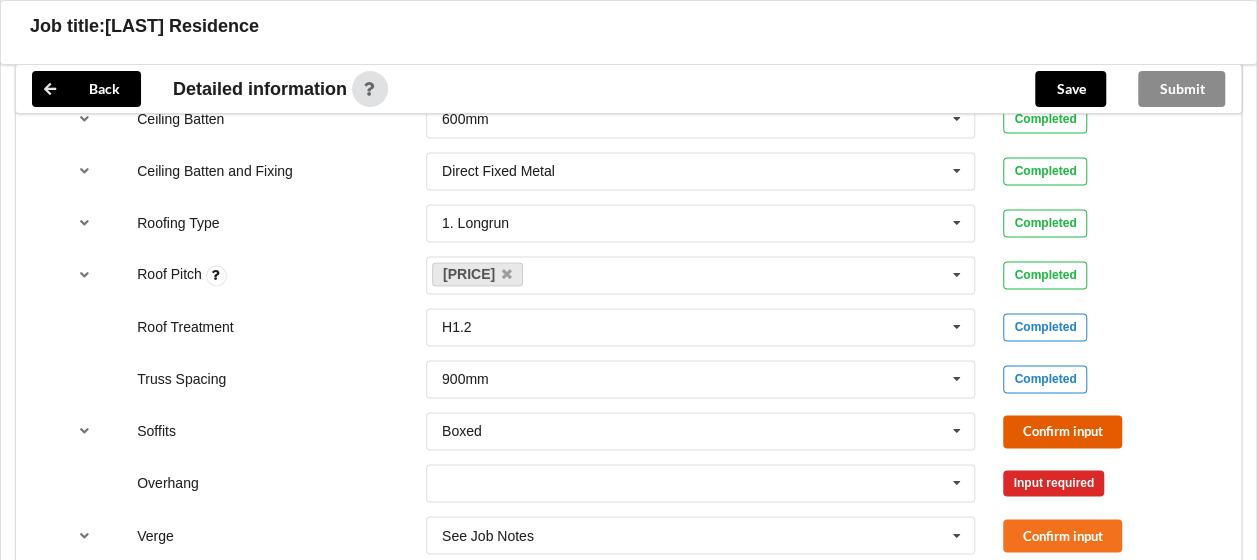 click on "Confirm input" at bounding box center [1062, 431] 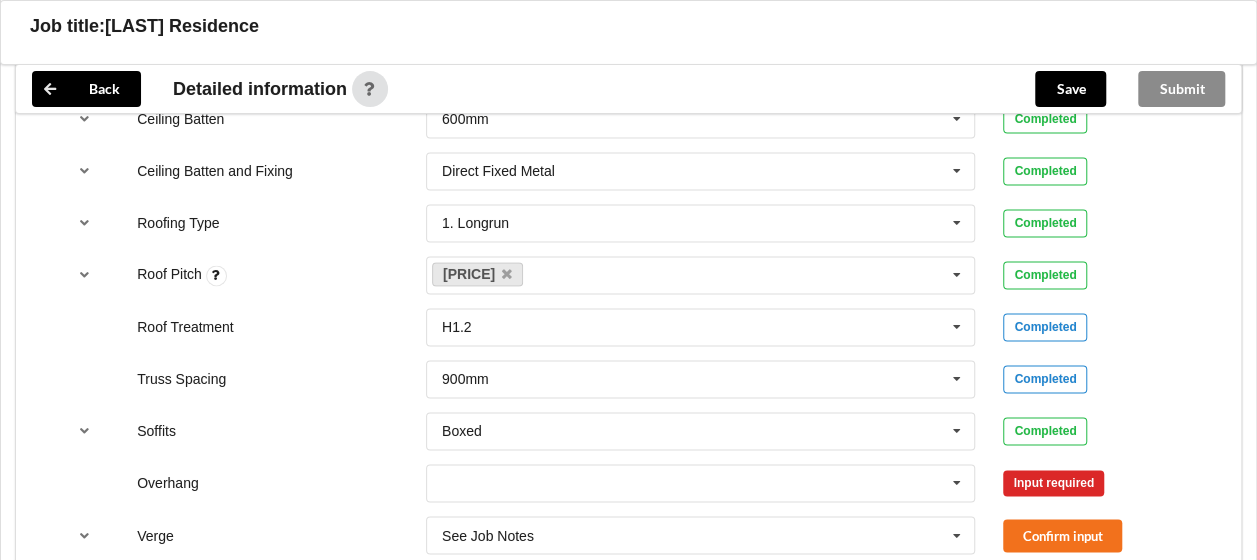 scroll, scrollTop: 1448, scrollLeft: 0, axis: vertical 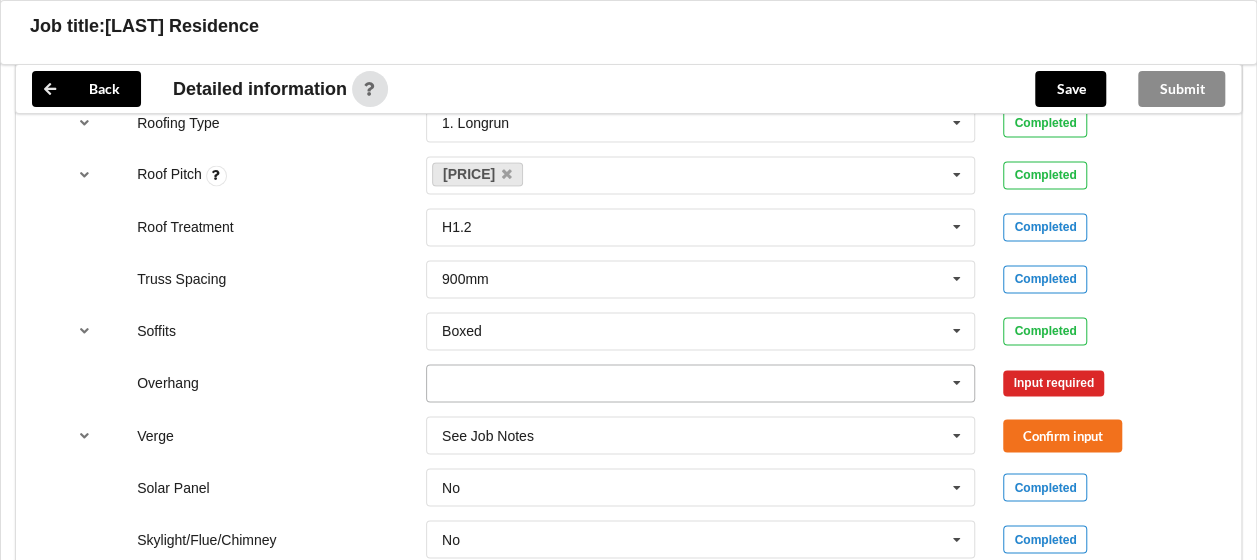 click at bounding box center (957, 383) 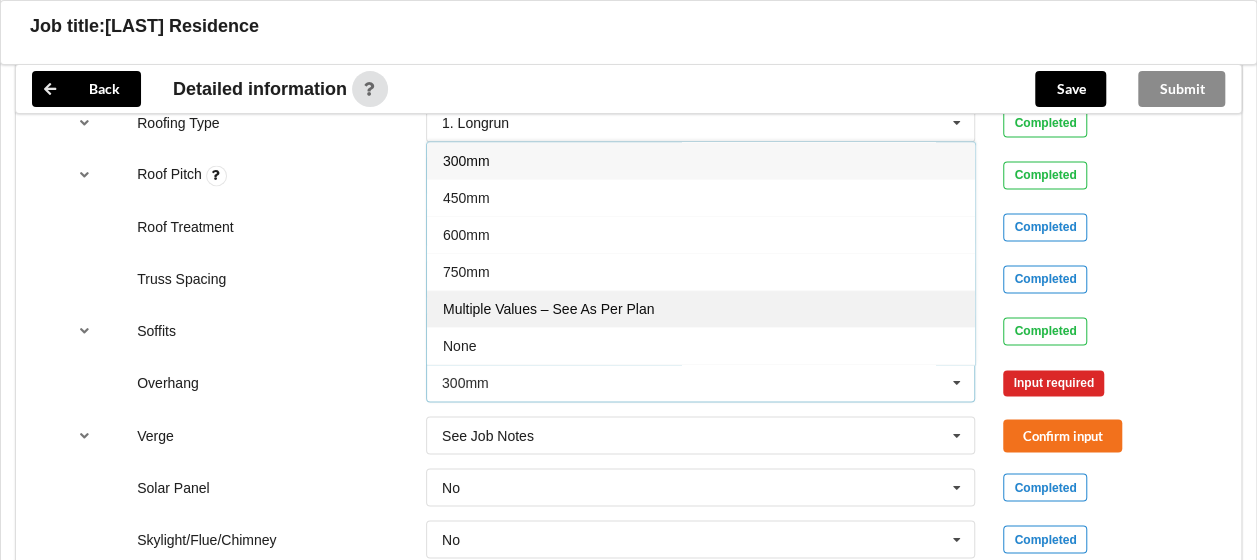 click on "Multiple Values – See As Per Plan" at bounding box center (548, 309) 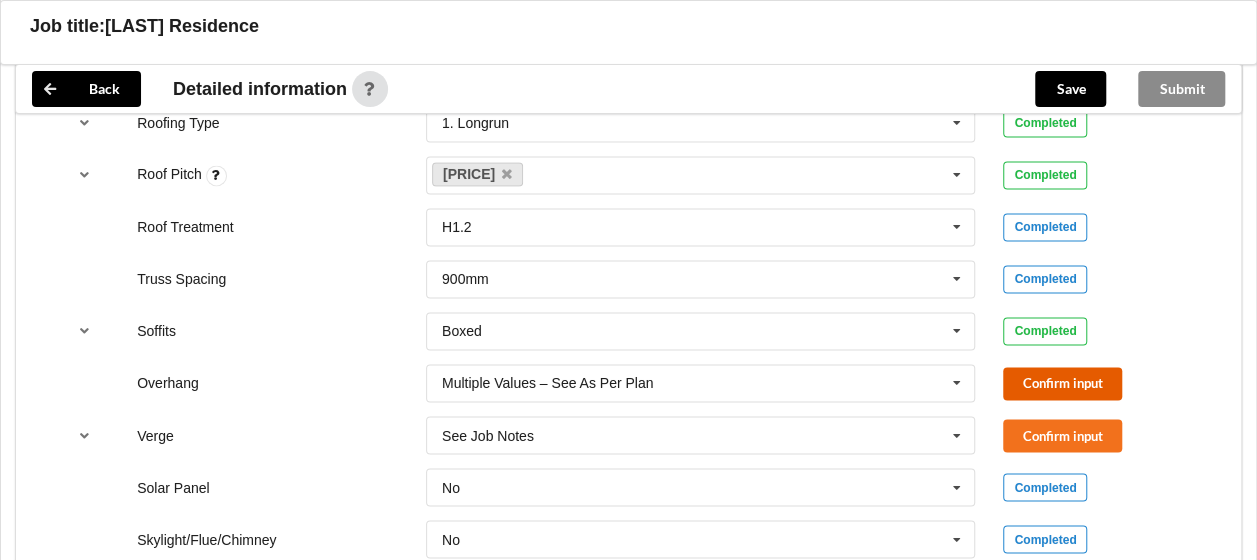 click on "Confirm input" at bounding box center (1062, 383) 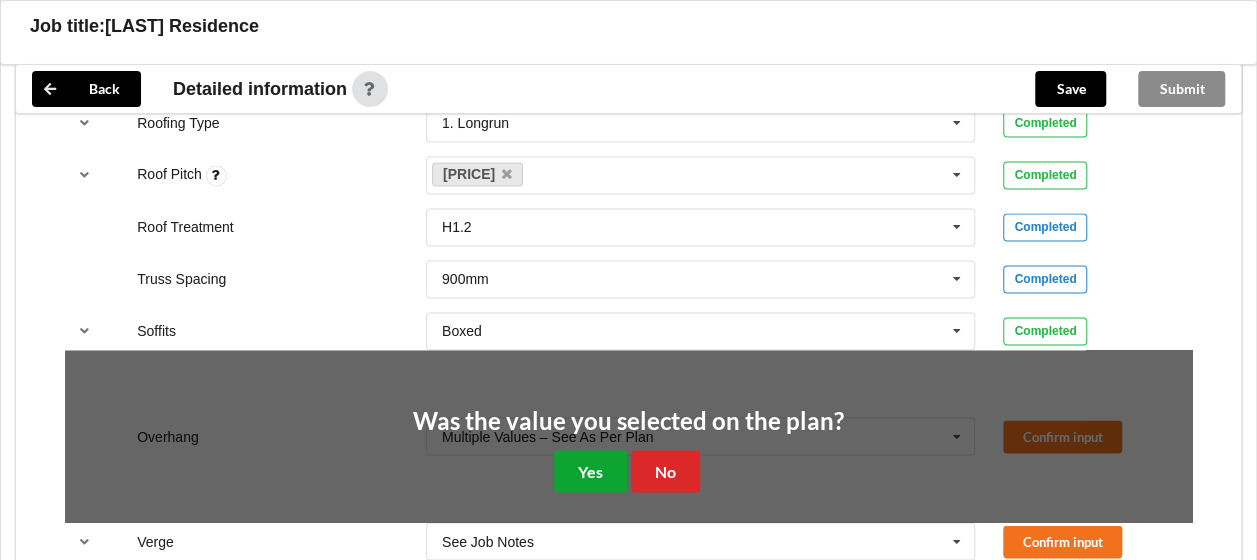 click on "Yes" at bounding box center [590, 470] 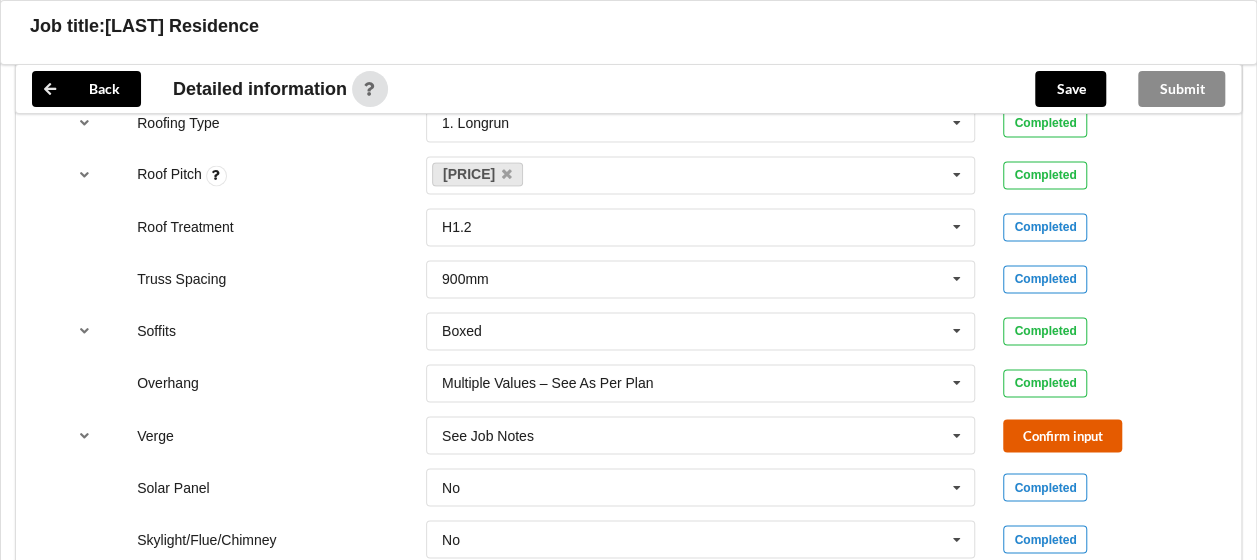 click on "Confirm input" at bounding box center (1062, 435) 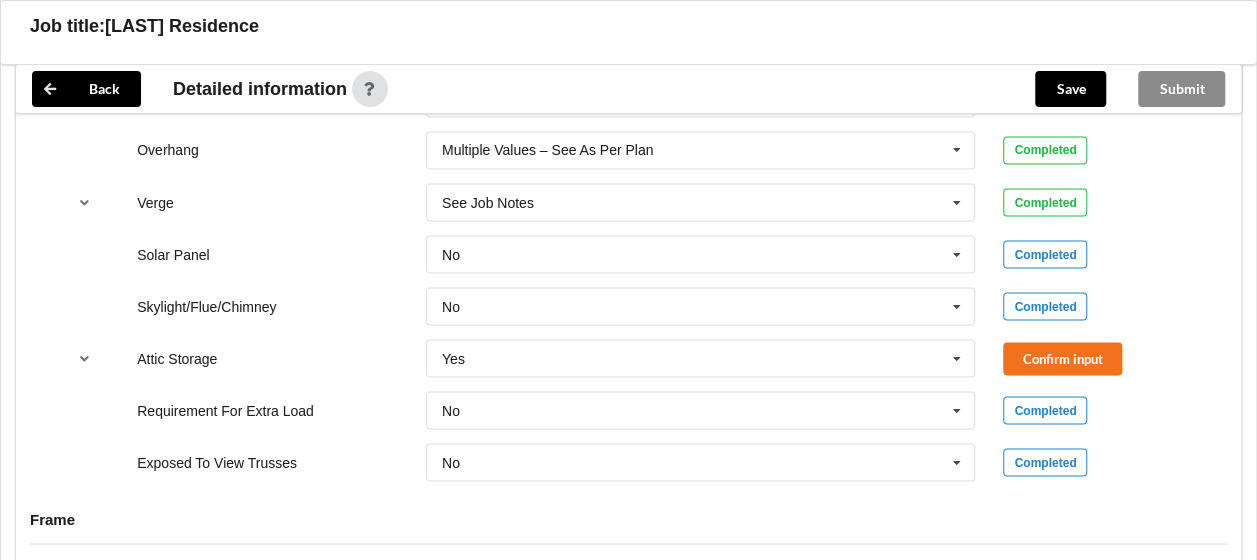 scroll, scrollTop: 1690, scrollLeft: 0, axis: vertical 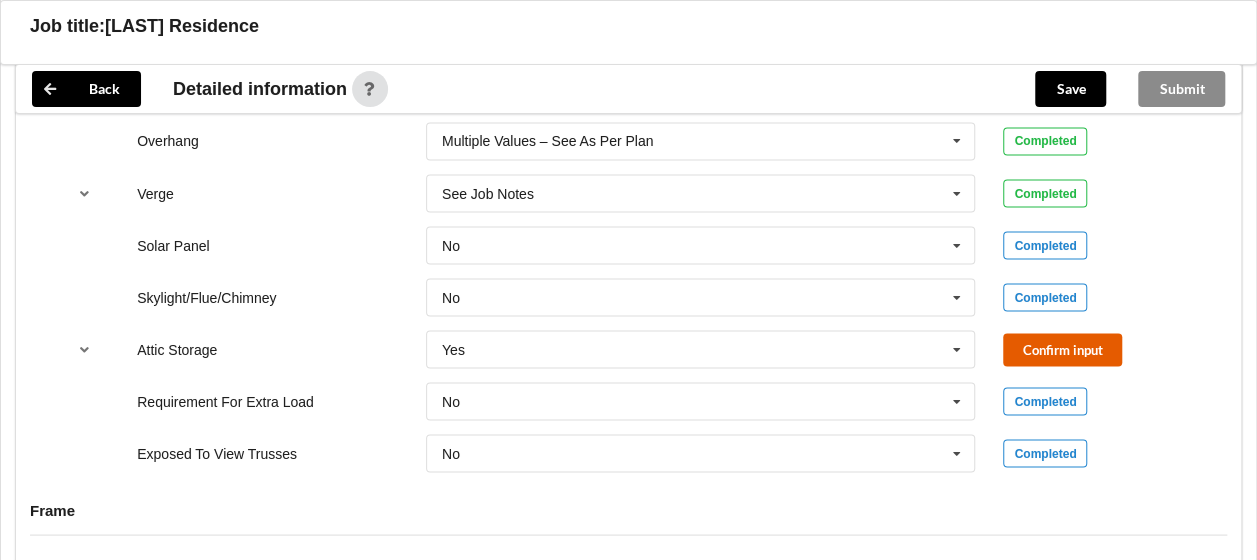 click on "Confirm input" at bounding box center [1062, 349] 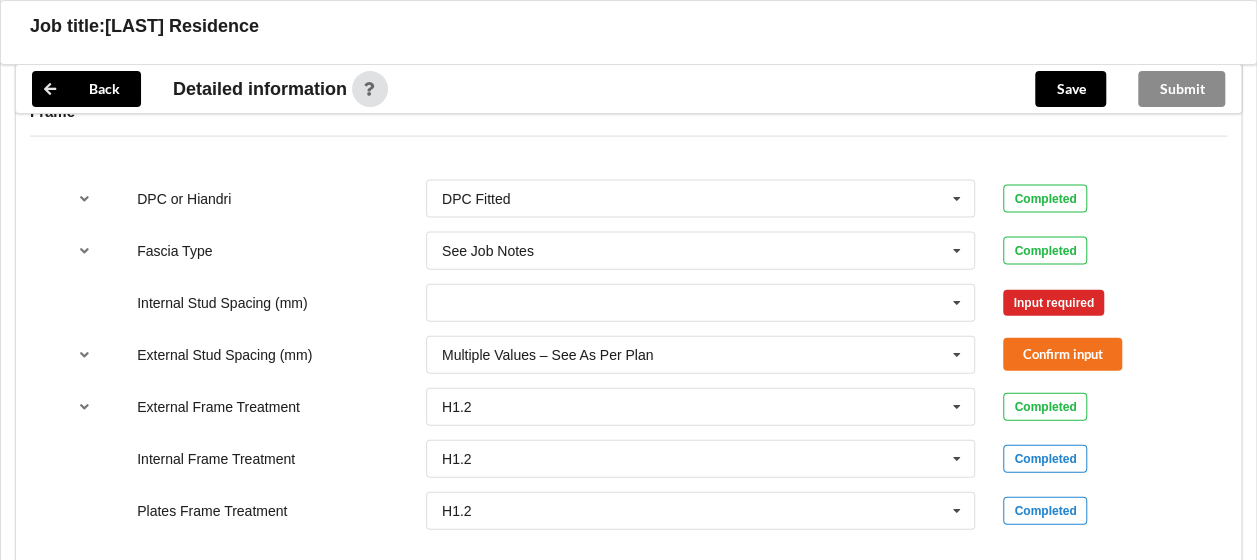 scroll, scrollTop: 2105, scrollLeft: 0, axis: vertical 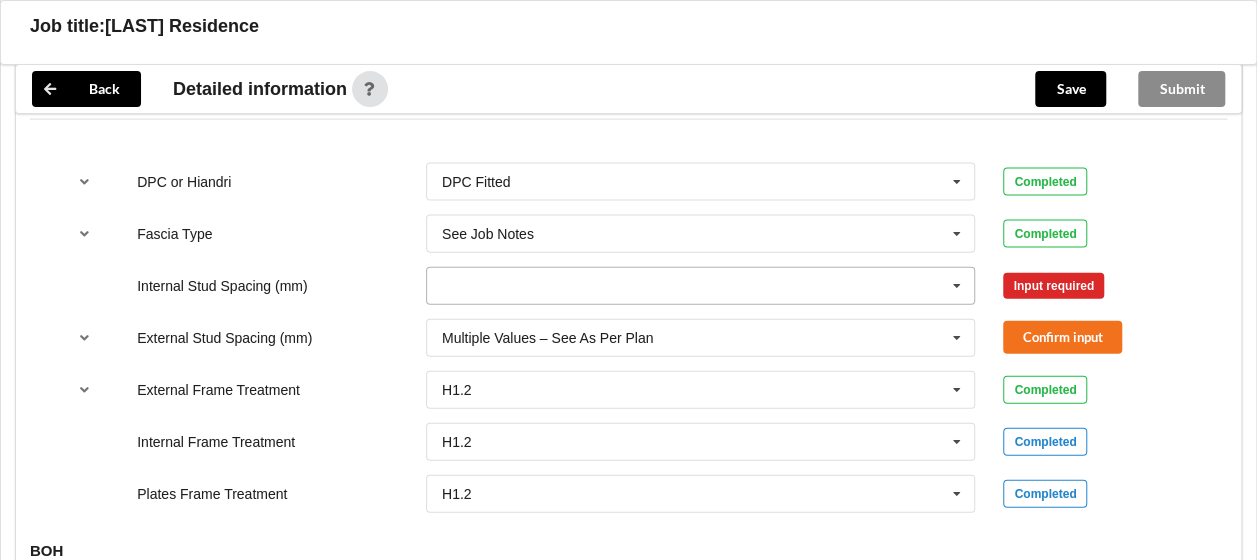 click at bounding box center [957, 286] 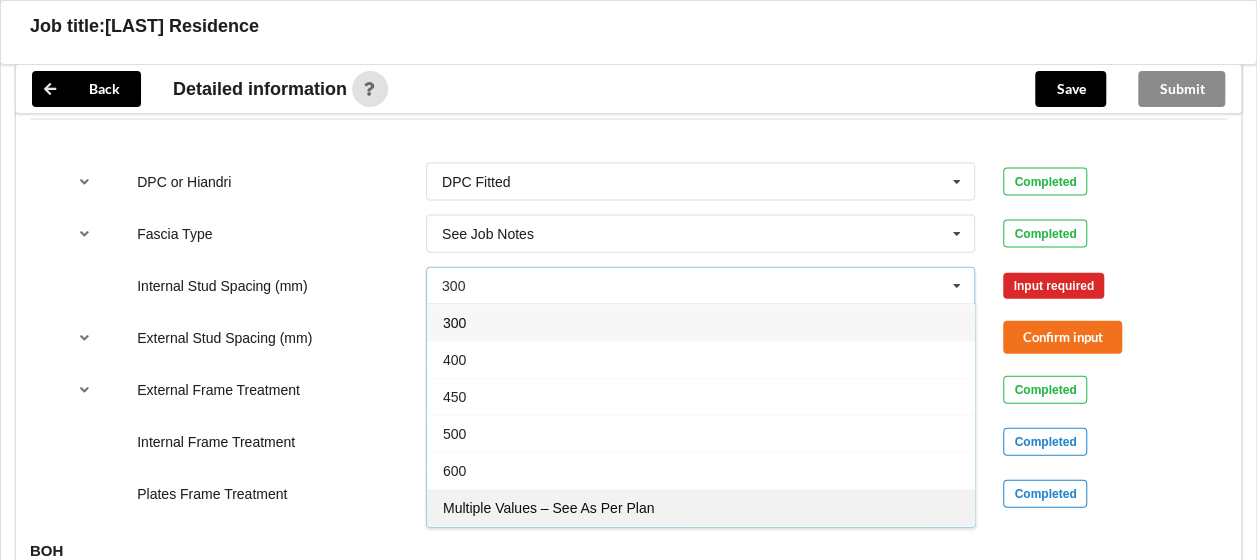 click on "Multiple Values – See As Per Plan" at bounding box center (701, 507) 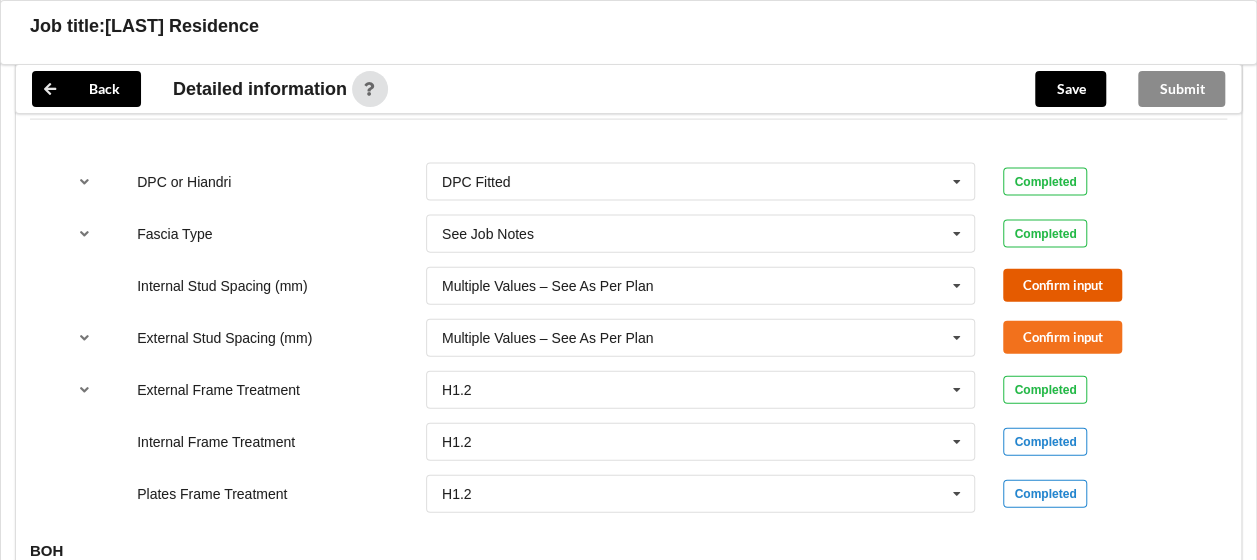 click on "Confirm input" at bounding box center (1062, 285) 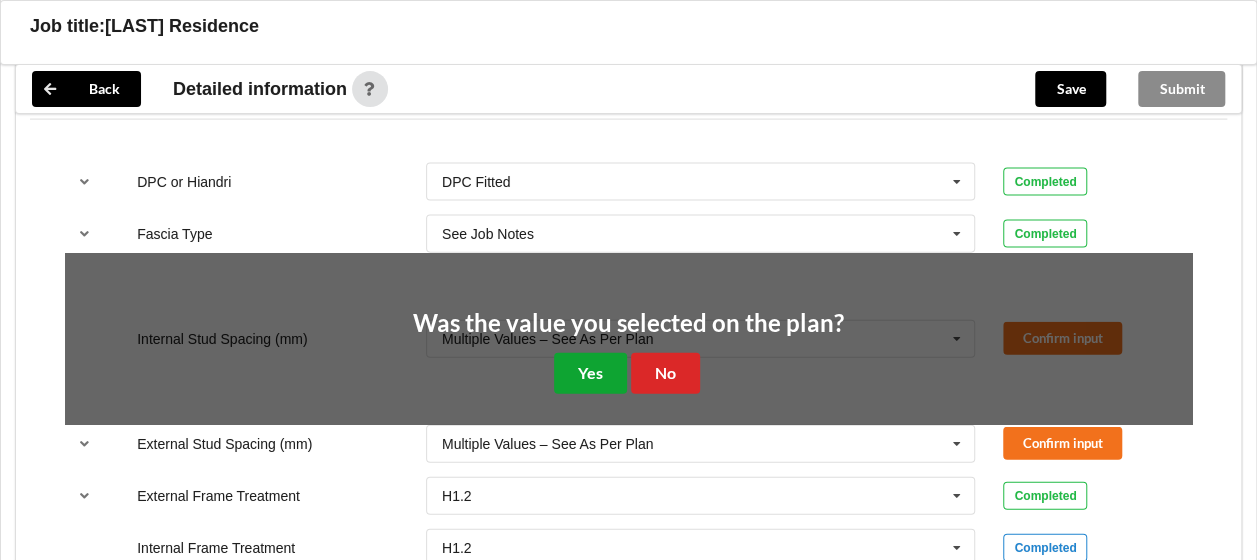 click on "Yes" at bounding box center (590, 373) 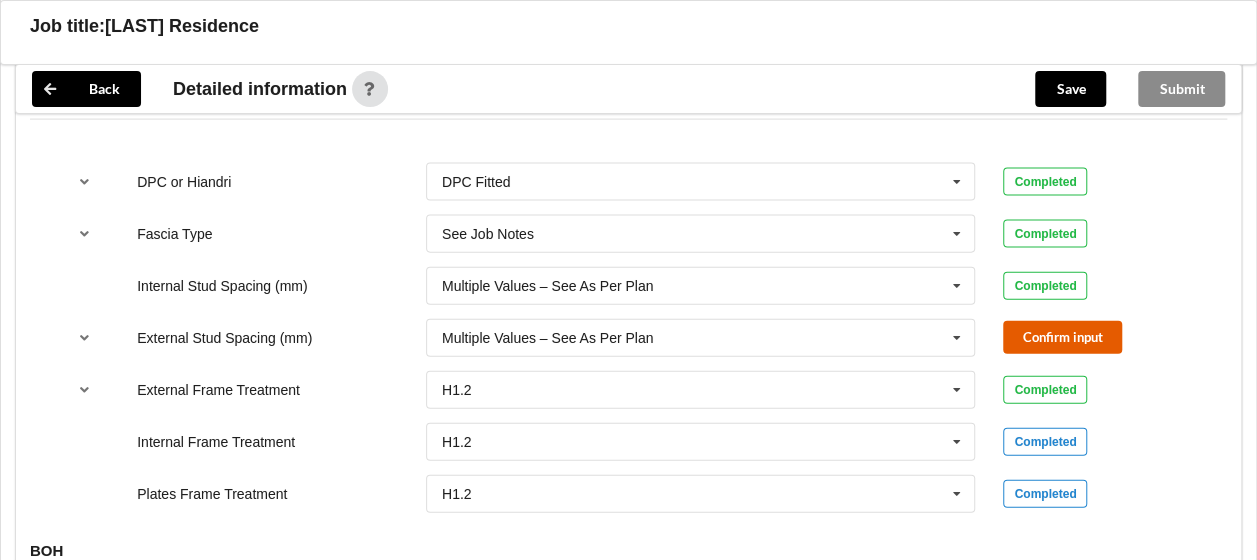 click on "Confirm input" at bounding box center [1062, 337] 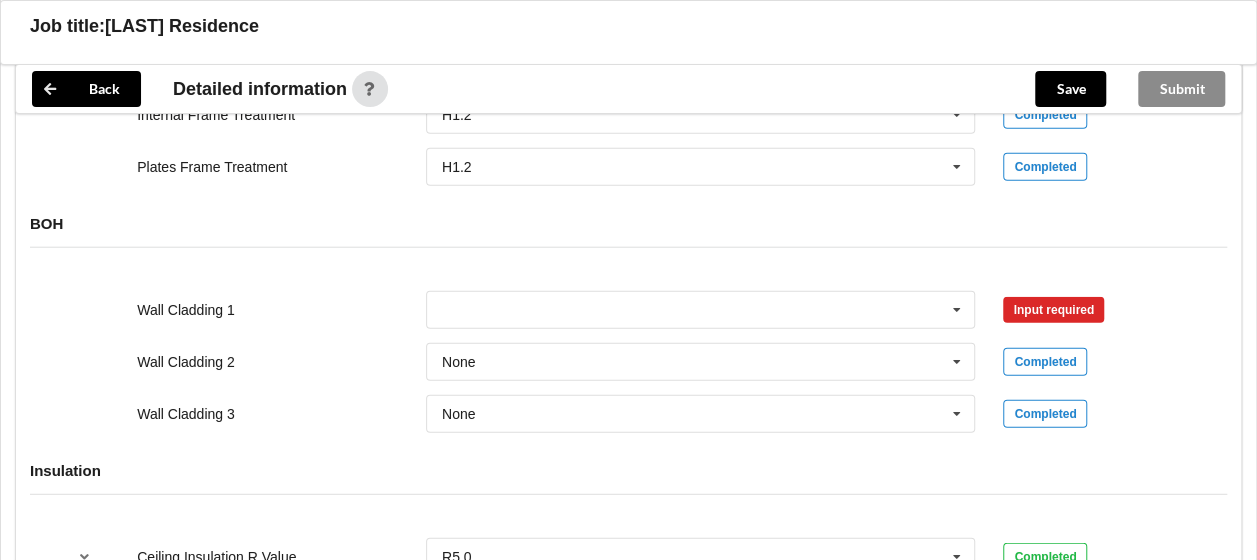 scroll, scrollTop: 2418, scrollLeft: 0, axis: vertical 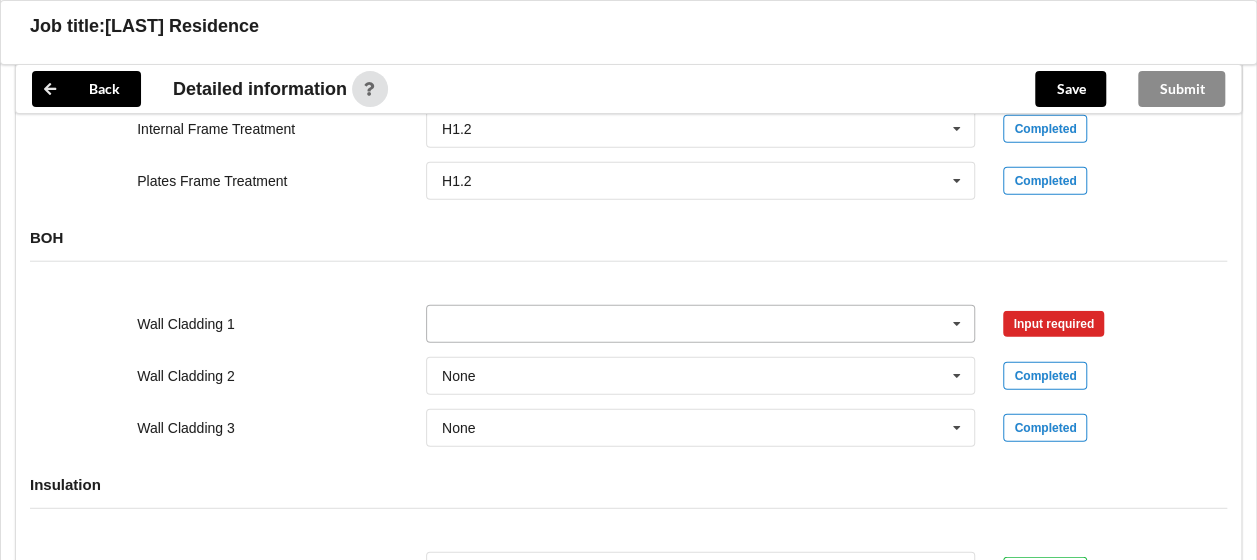 click at bounding box center [957, 324] 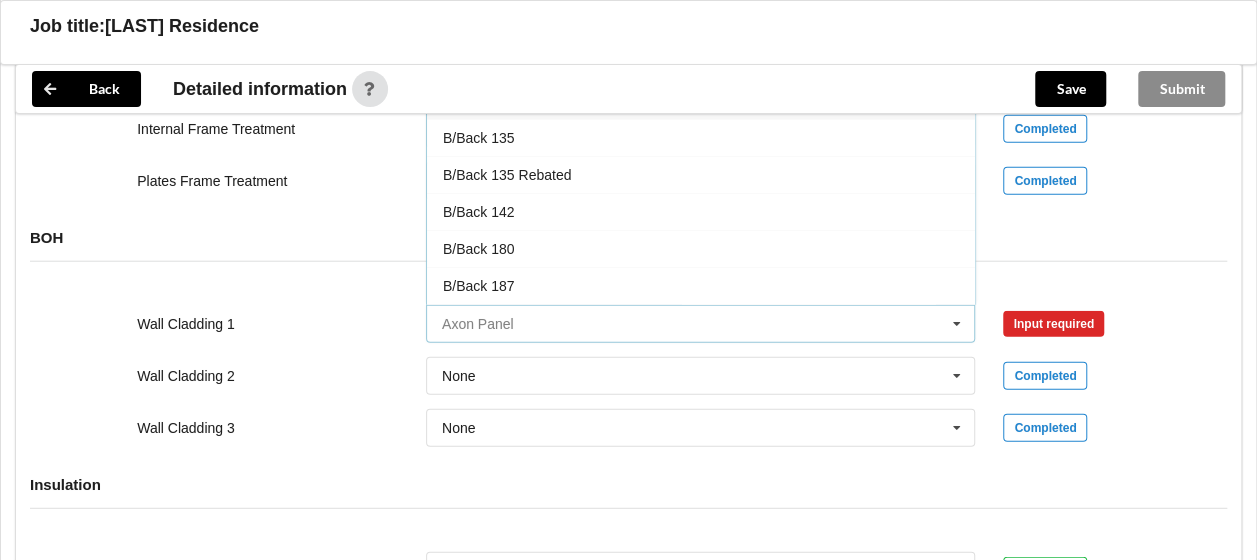 scroll, scrollTop: 196, scrollLeft: 0, axis: vertical 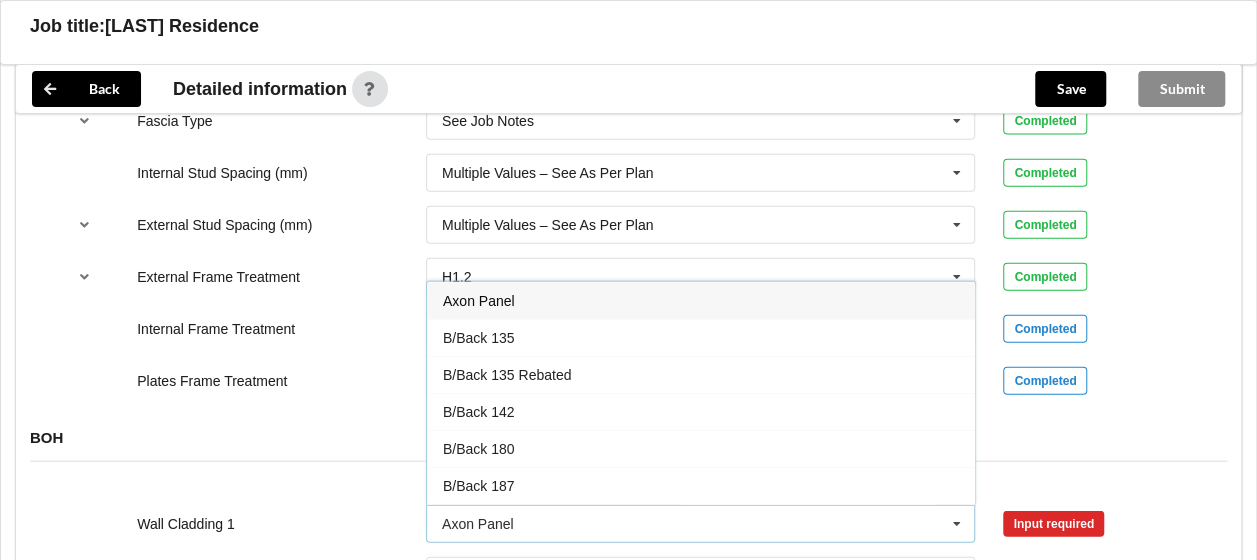 click at bounding box center (957, 524) 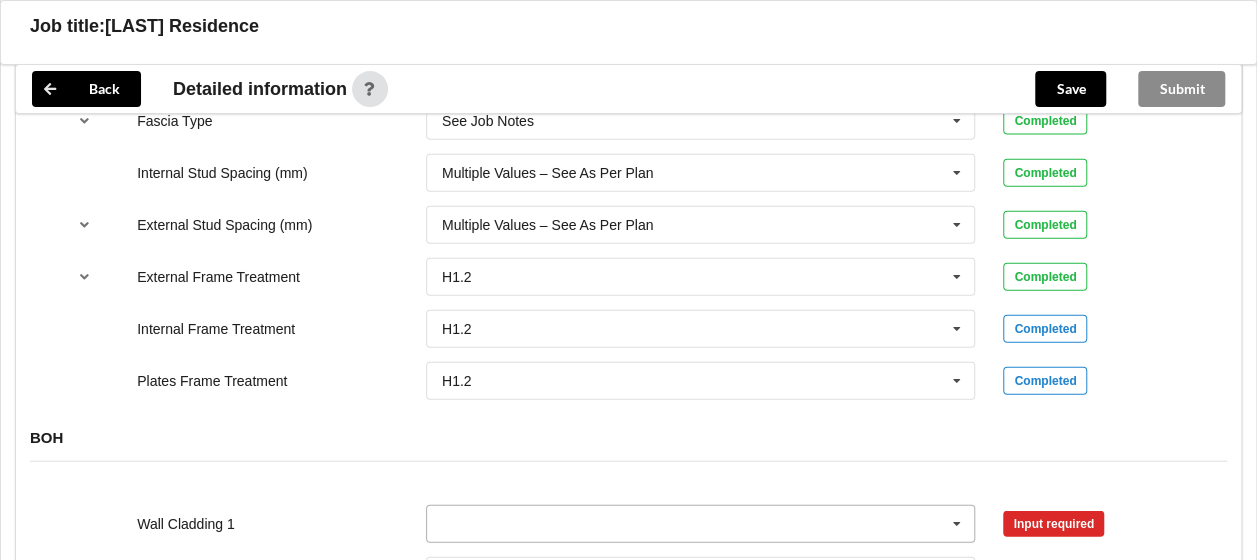 click at bounding box center (957, 524) 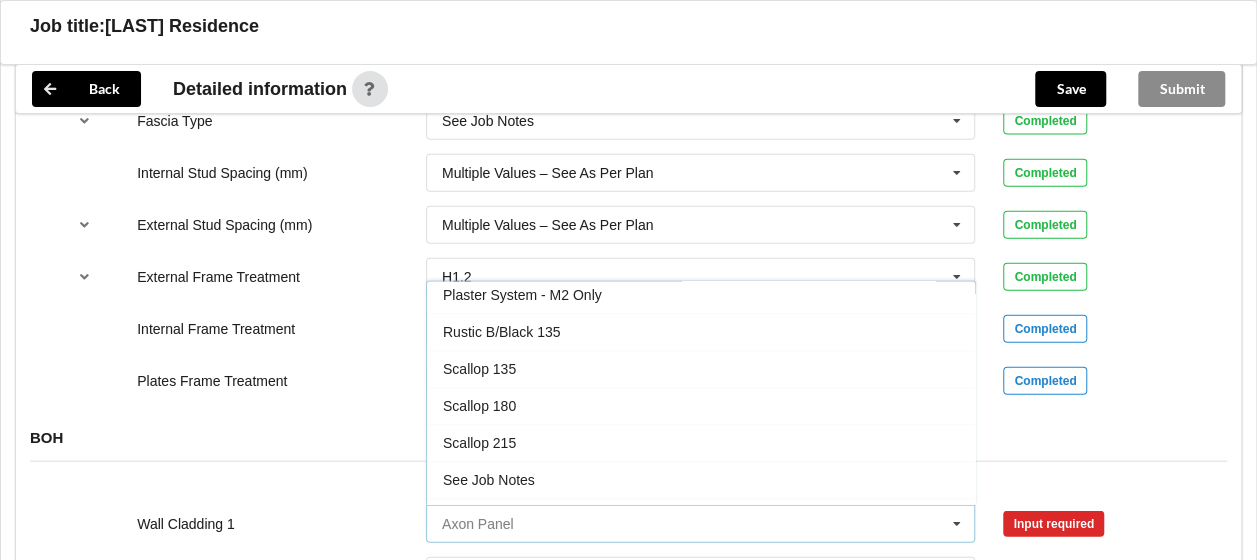 scroll, scrollTop: 1049, scrollLeft: 0, axis: vertical 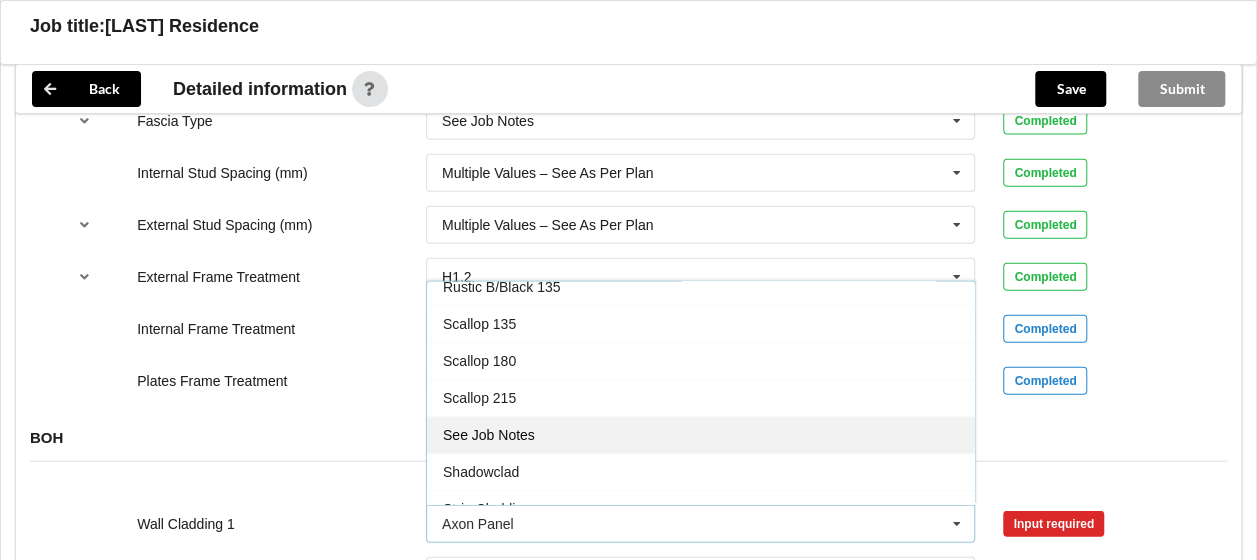 click on "See Job Notes" at bounding box center (489, 436) 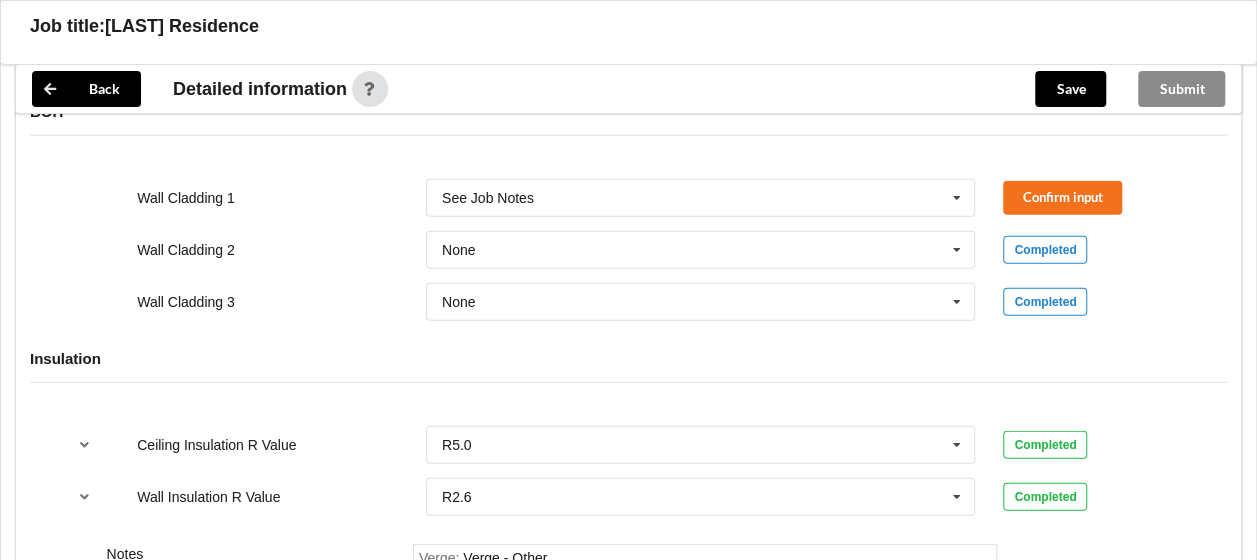 scroll, scrollTop: 2718, scrollLeft: 0, axis: vertical 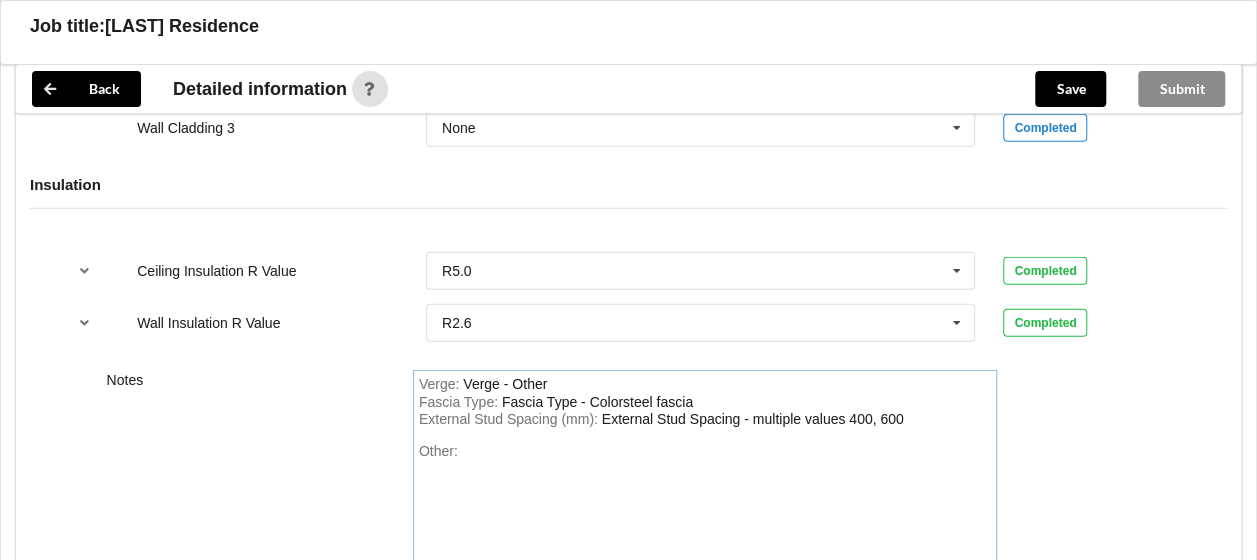 click on "Other:" at bounding box center [705, 513] 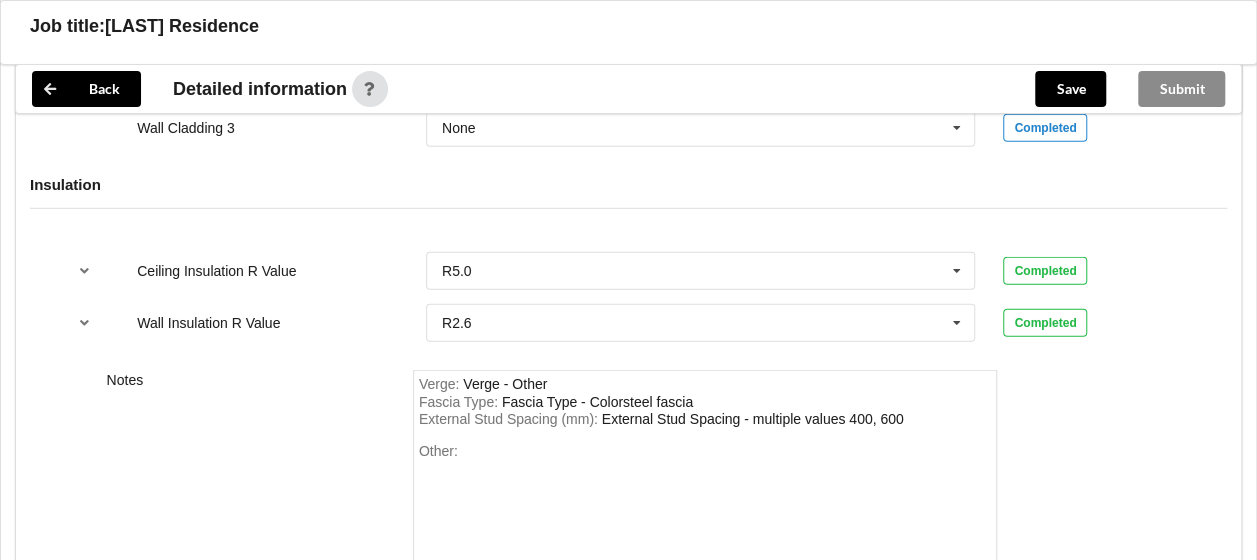 drag, startPoint x: 484, startPoint y: 444, endPoint x: 491, endPoint y: 487, distance: 43.56604 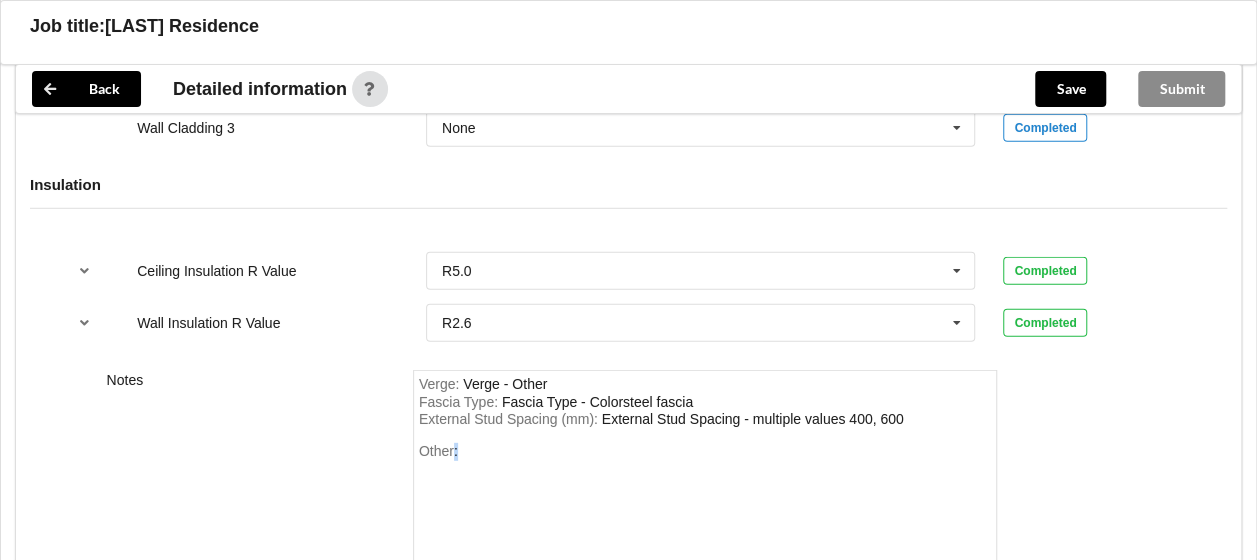 drag, startPoint x: 491, startPoint y: 487, endPoint x: 456, endPoint y: 492, distance: 35.35534 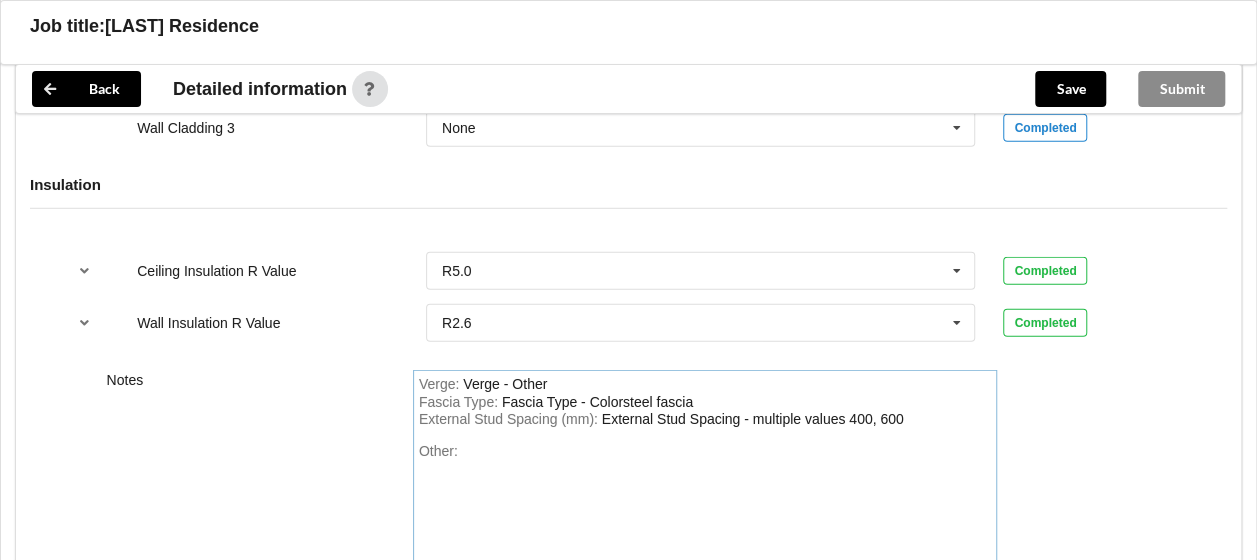 click on "Other:" at bounding box center [705, 513] 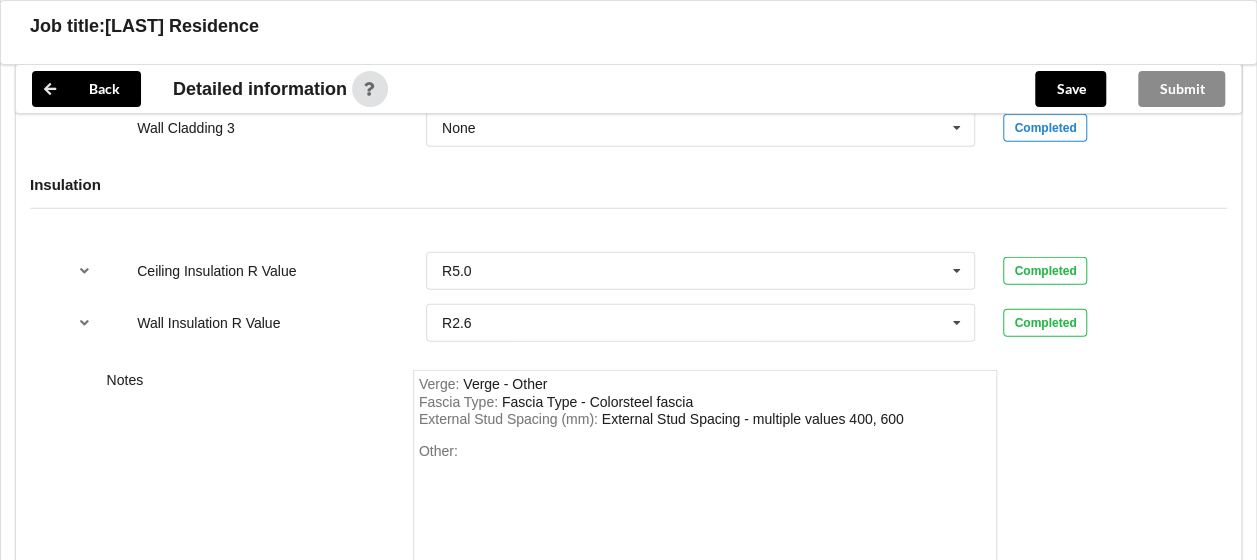 drag, startPoint x: 478, startPoint y: 447, endPoint x: 311, endPoint y: 390, distance: 176.45963 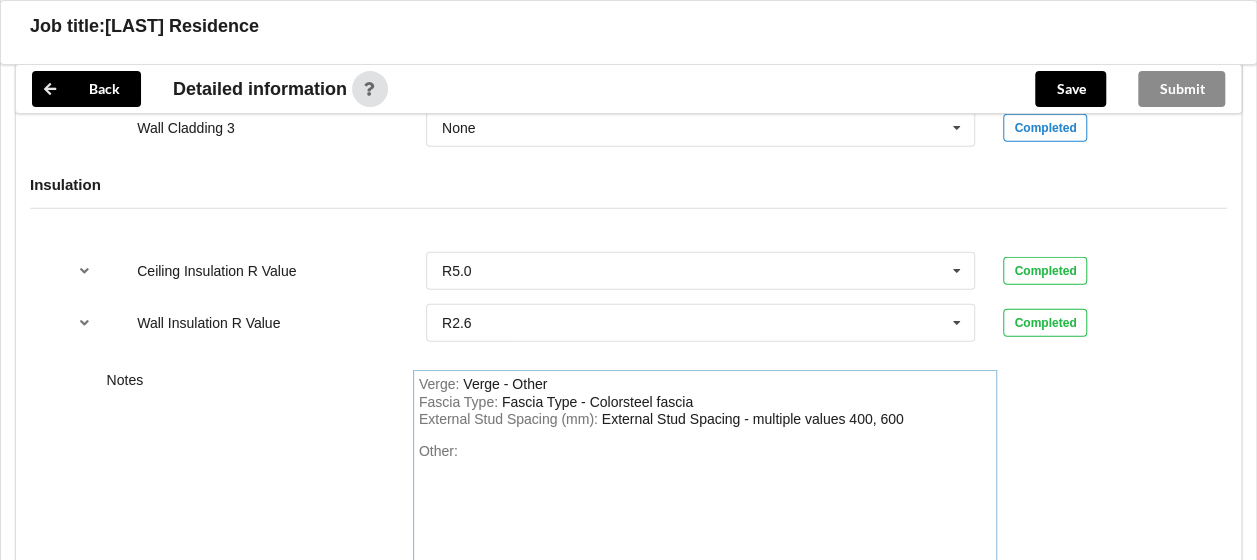 click on "Other:" at bounding box center [705, 513] 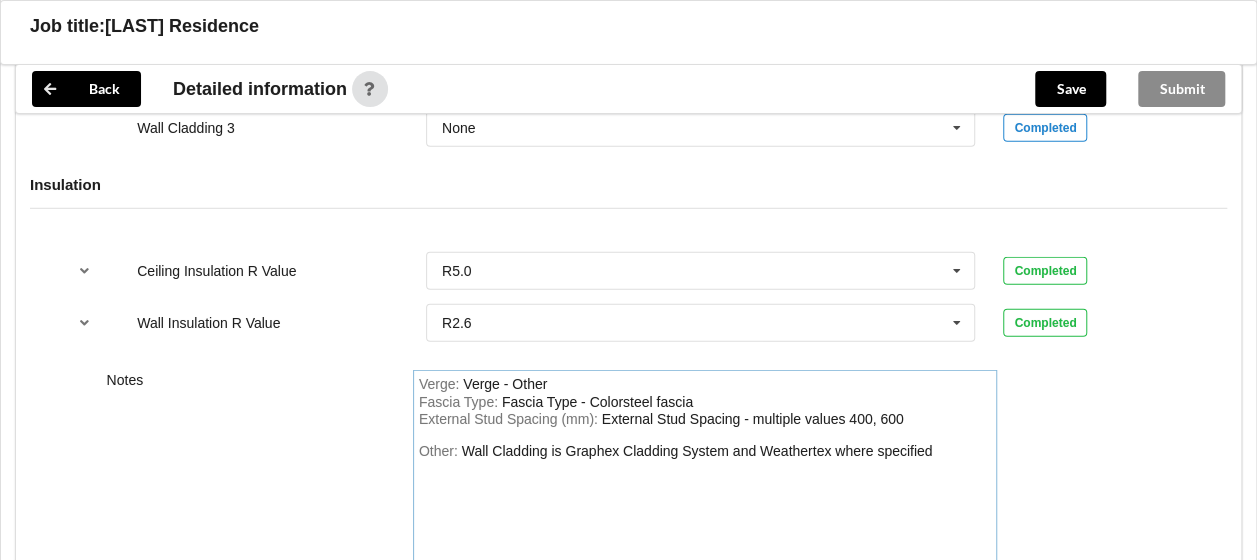 click on "Notes Verge :   Verge - Other Fascia Type :   Fascia Type - Colorsteel fascia External Stud Spacing (mm) :   External Stud Spacing - multiple values 400, 600 Other:   Wall Cladding is Graphex Cladding System and Weathertex where specified" at bounding box center [628, 479] 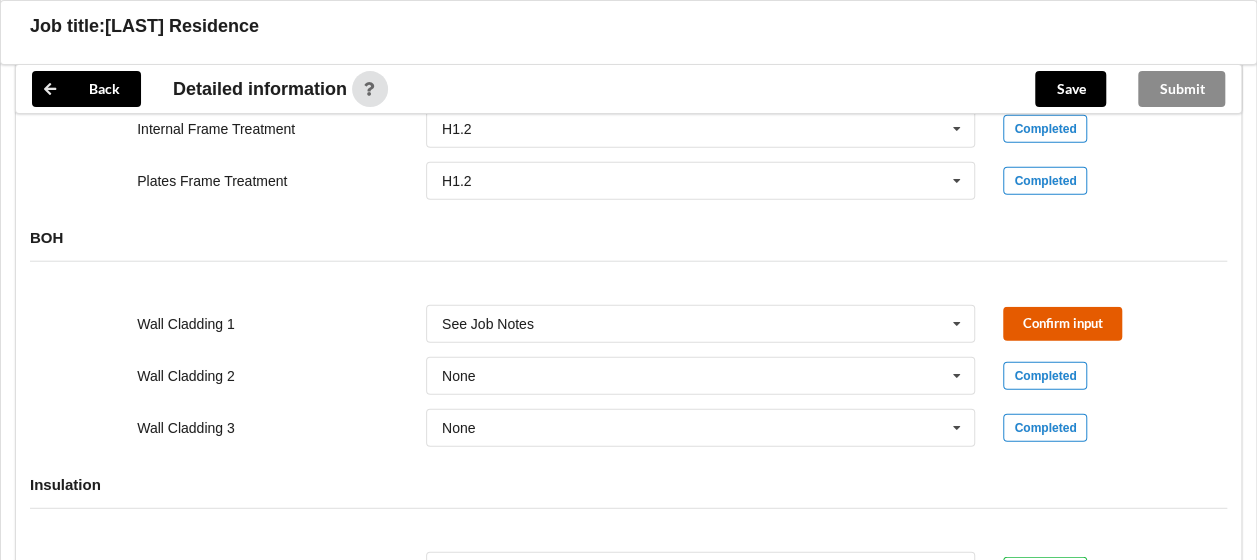 click on "Confirm input" at bounding box center [1062, 323] 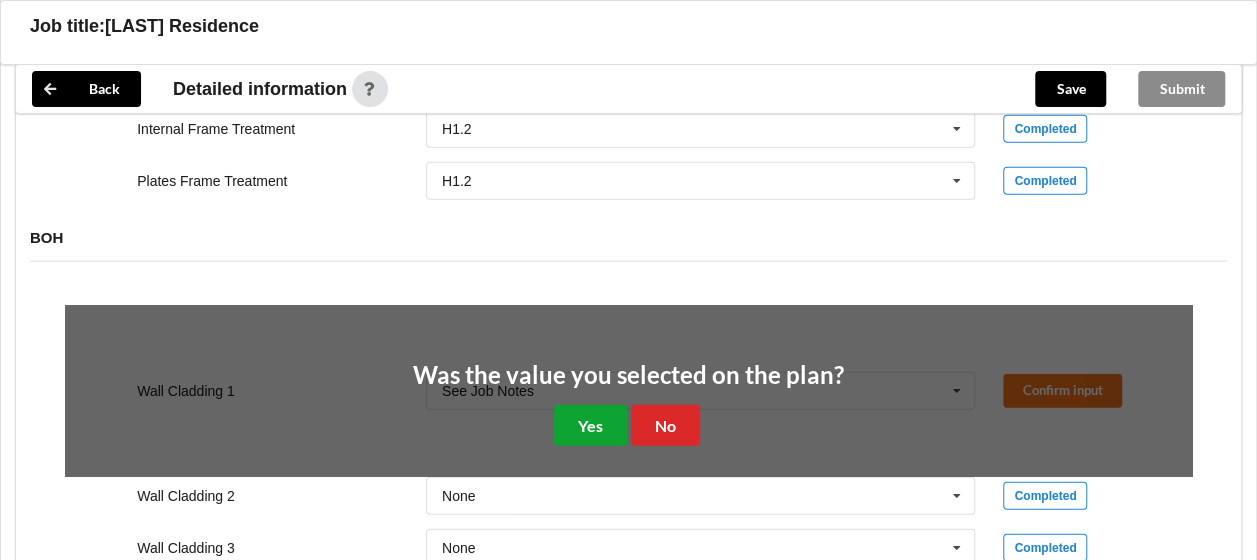 click on "Yes" at bounding box center (590, 425) 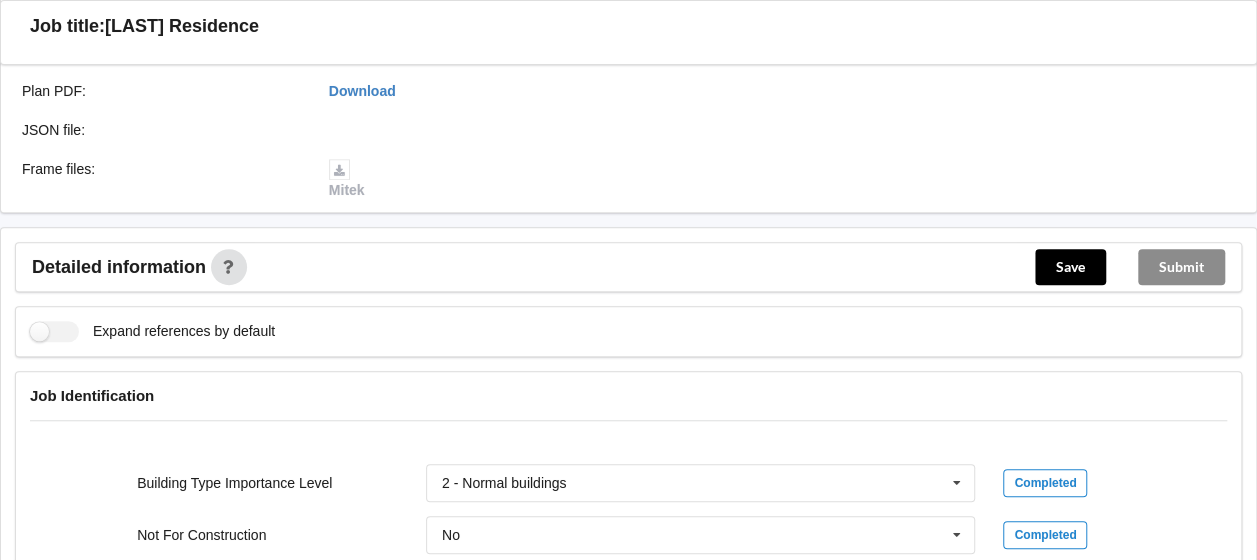 scroll, scrollTop: 501, scrollLeft: 0, axis: vertical 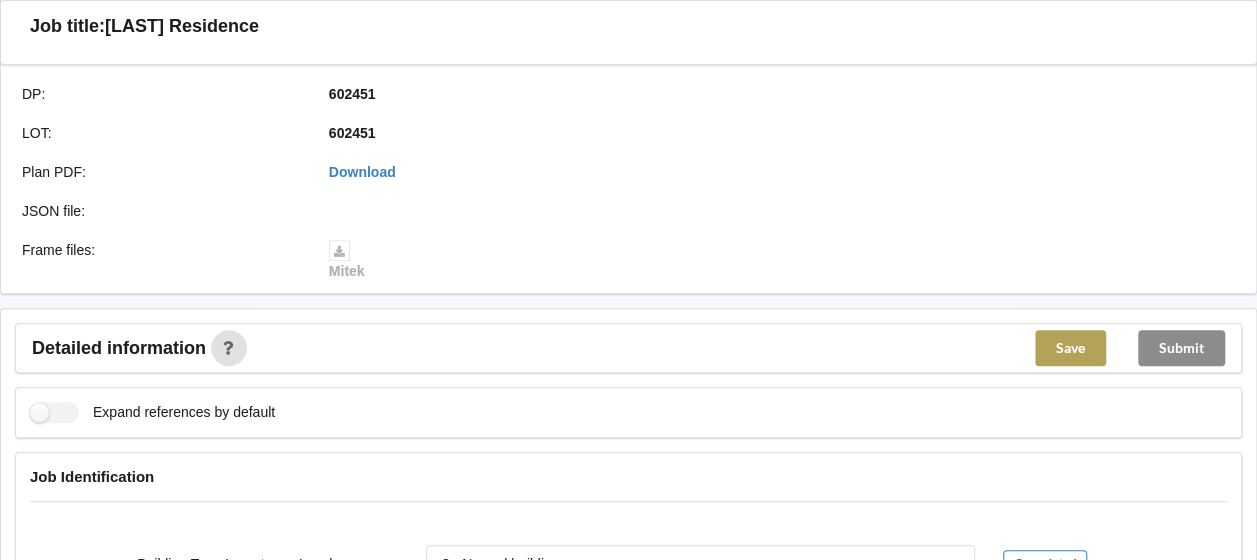 click on "Save" at bounding box center [1070, 348] 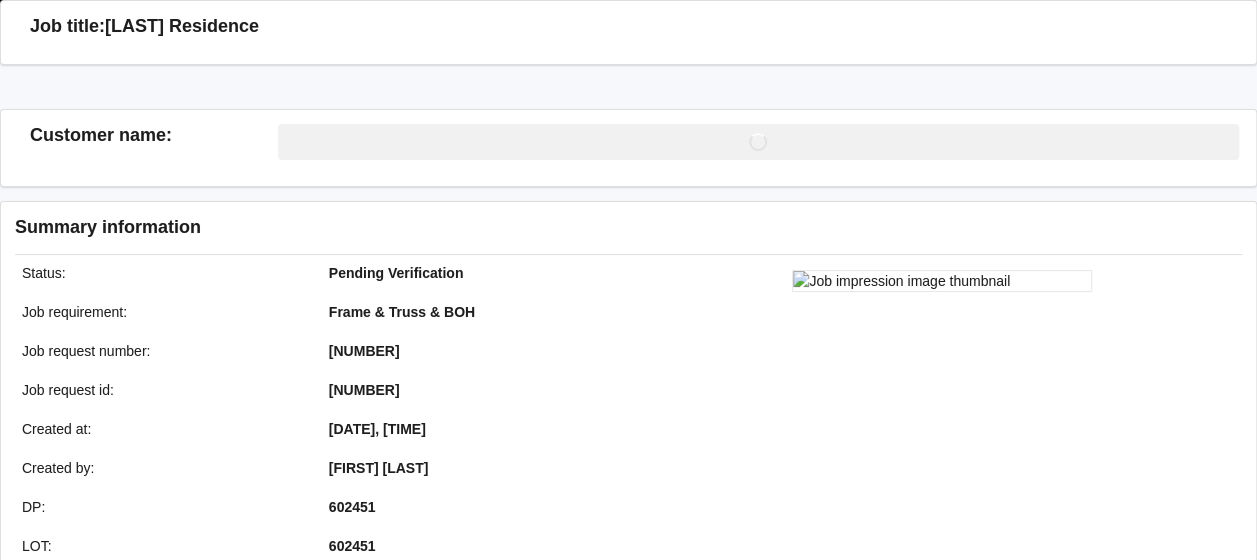 scroll, scrollTop: 501, scrollLeft: 0, axis: vertical 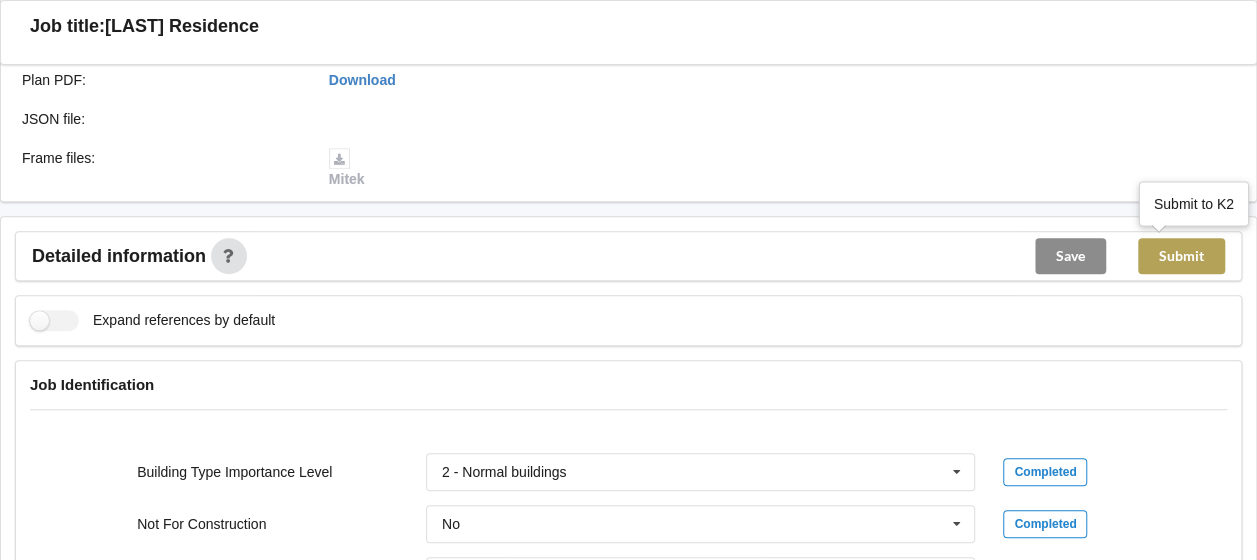 click on "Submit" at bounding box center (1181, 256) 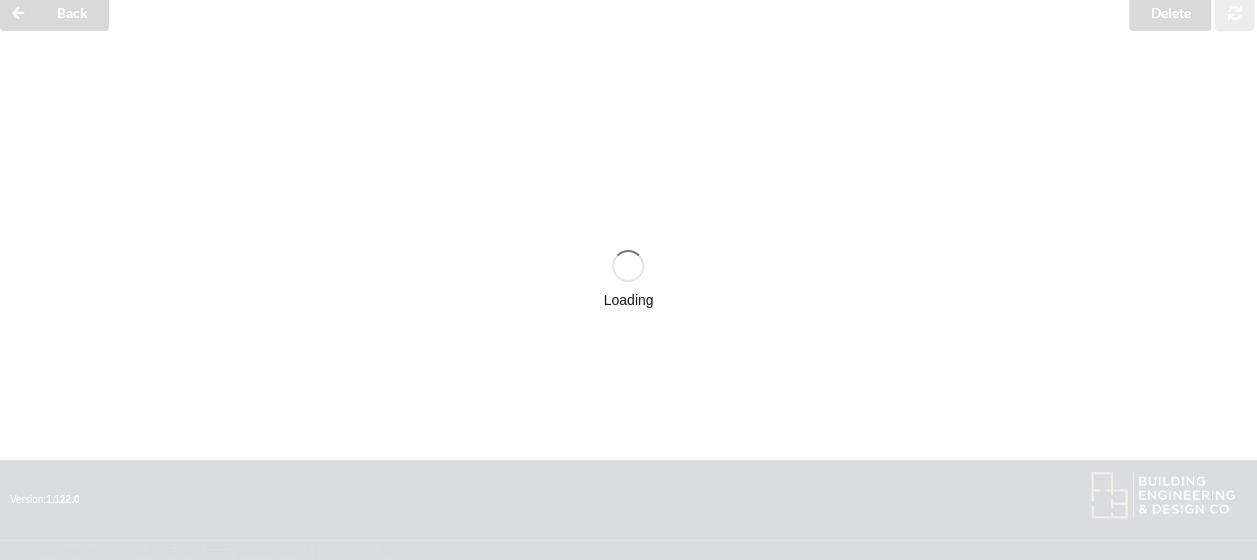 scroll, scrollTop: 501, scrollLeft: 0, axis: vertical 